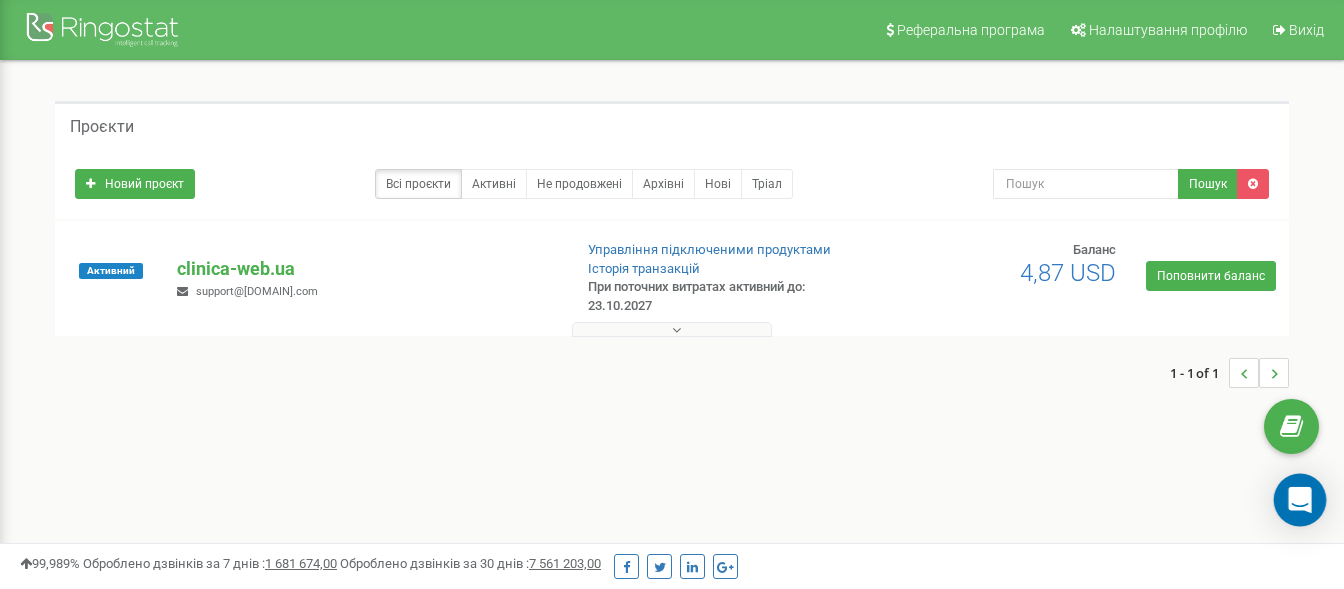 scroll, scrollTop: 0, scrollLeft: 0, axis: both 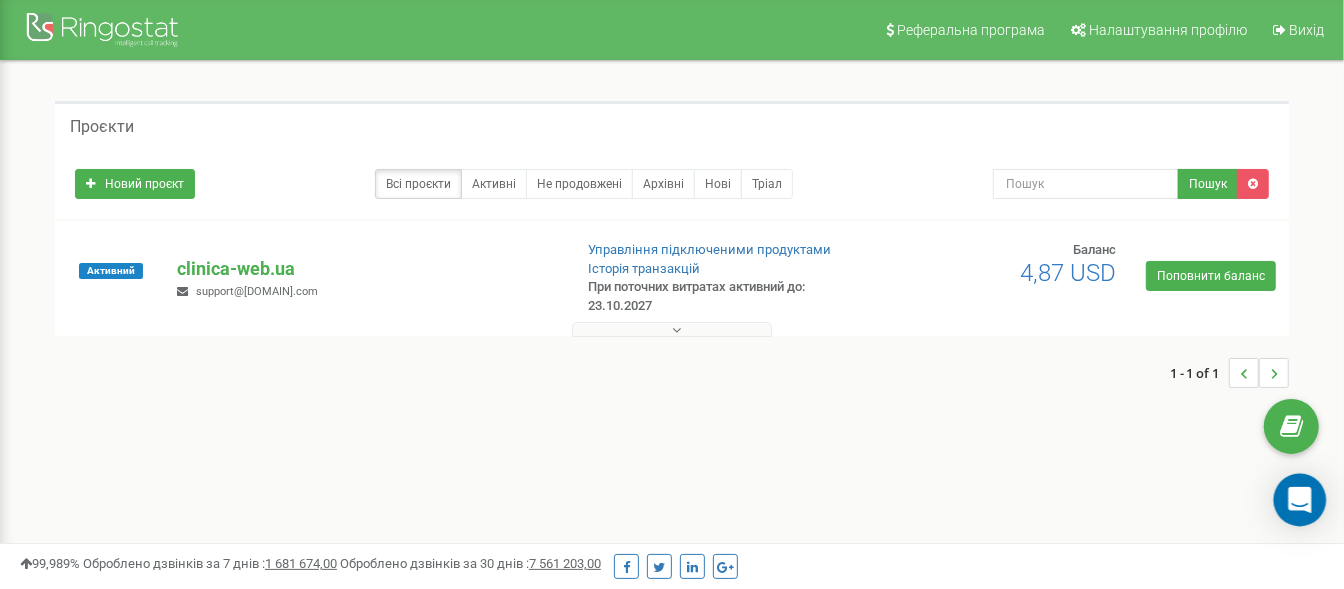 click 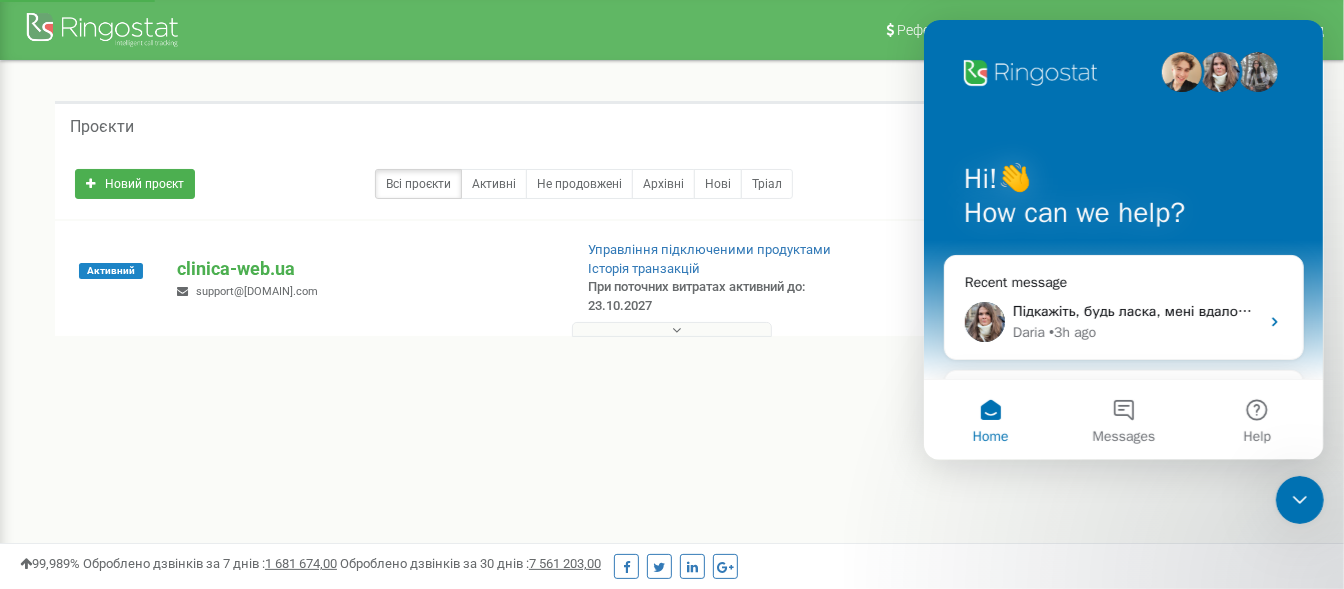 scroll, scrollTop: 0, scrollLeft: 0, axis: both 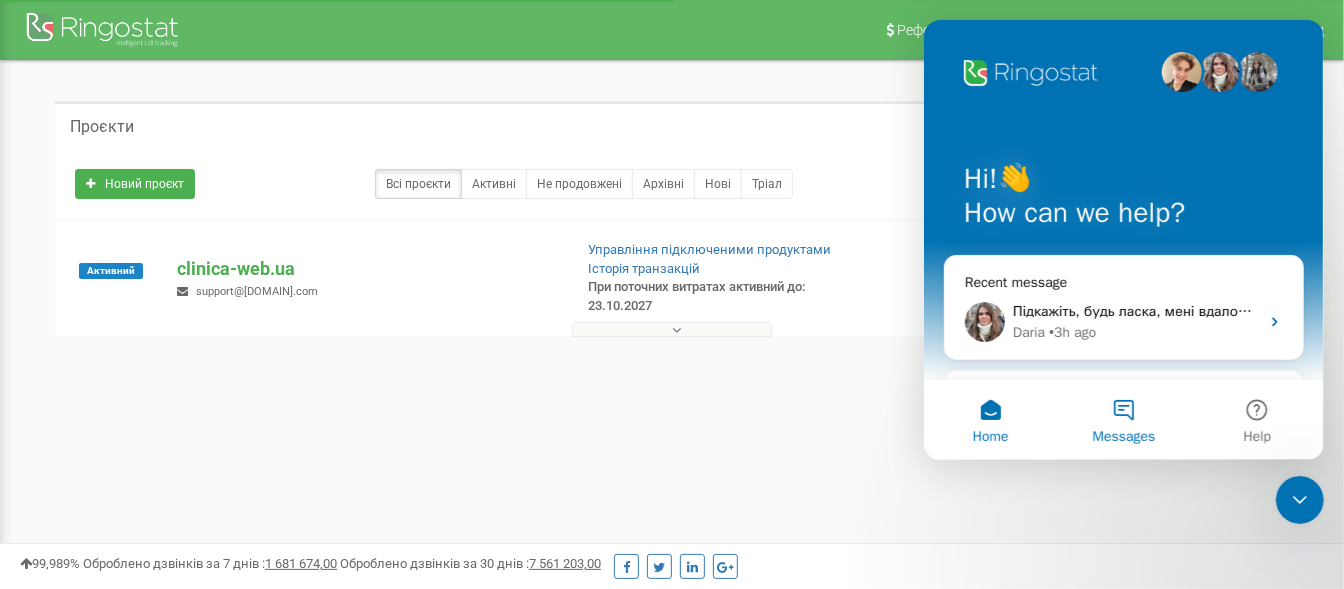 click on "Messages" at bounding box center [1122, 420] 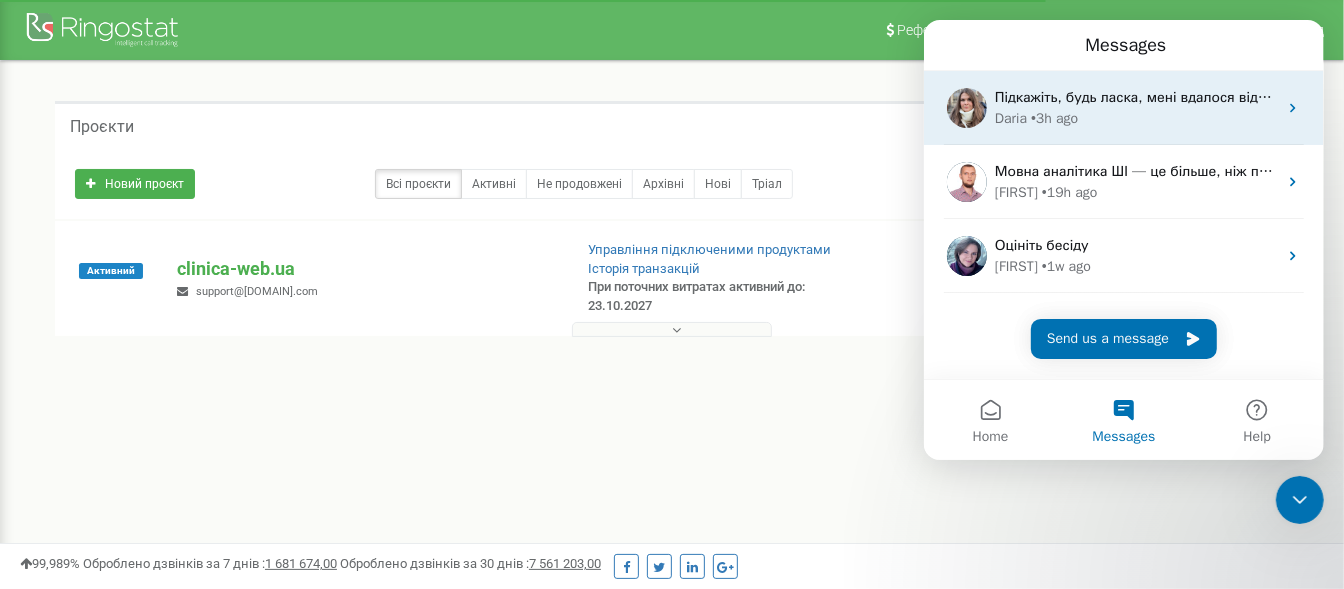 click on "Daria •  3h ago" at bounding box center (1135, 118) 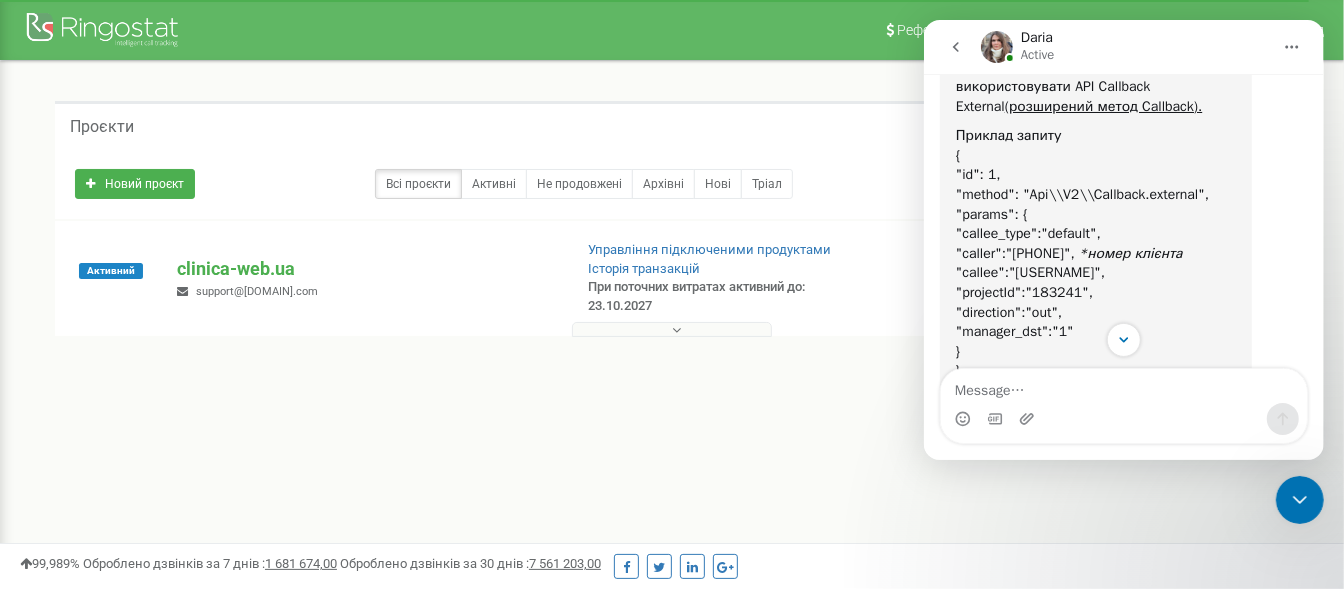 scroll, scrollTop: 1015, scrollLeft: 0, axis: vertical 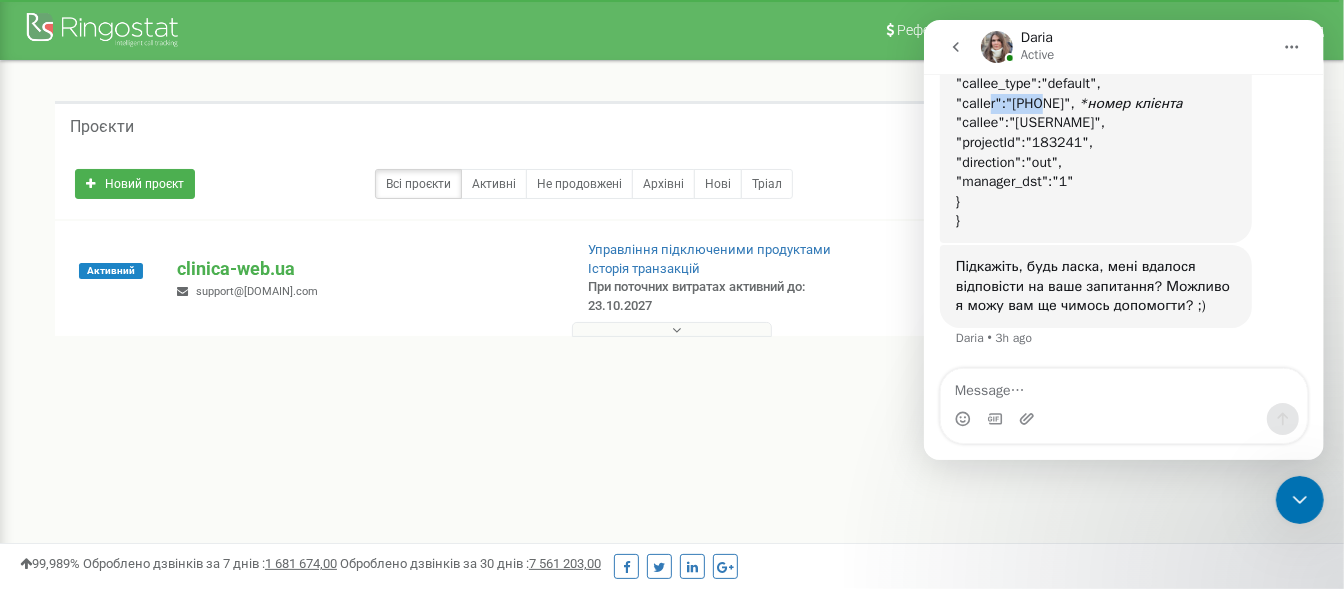 drag, startPoint x: 956, startPoint y: 101, endPoint x: 998, endPoint y: 97, distance: 42.190044 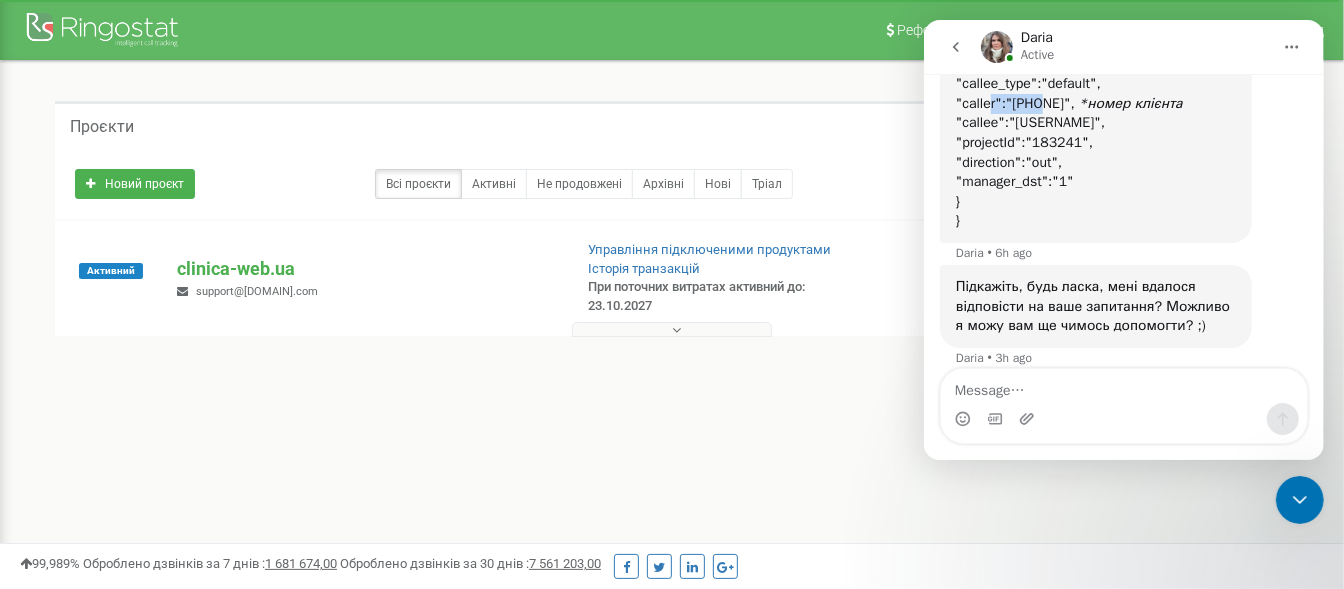 copy on ""caller"" 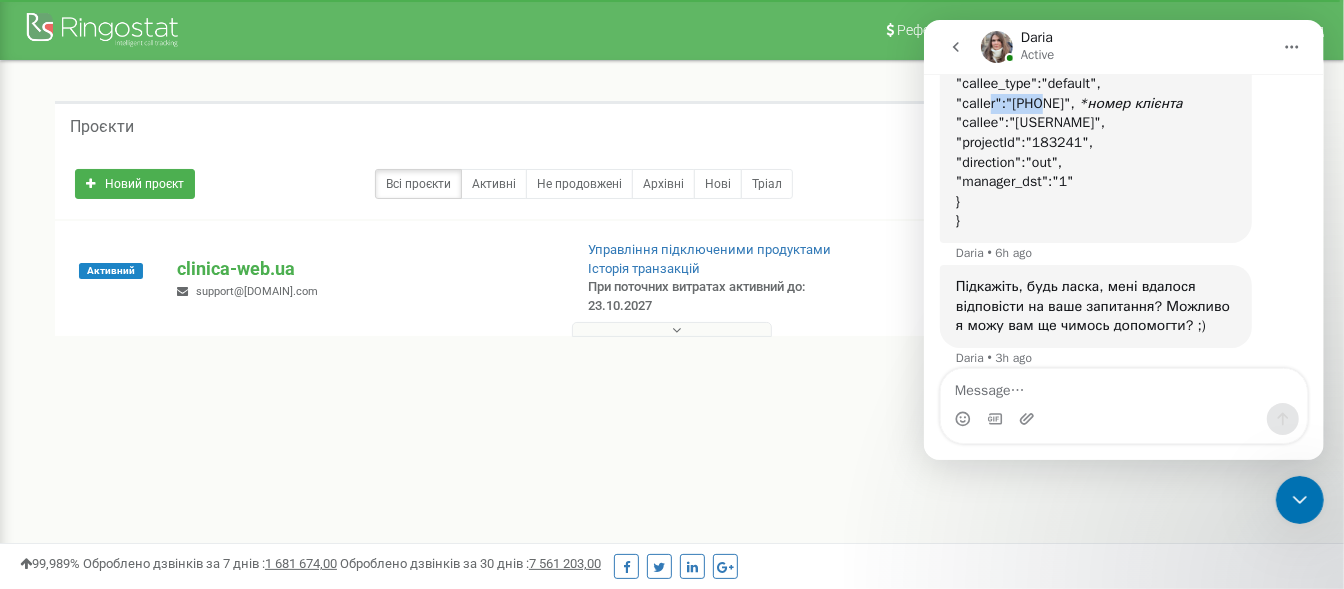 scroll, scrollTop: 1035, scrollLeft: 0, axis: vertical 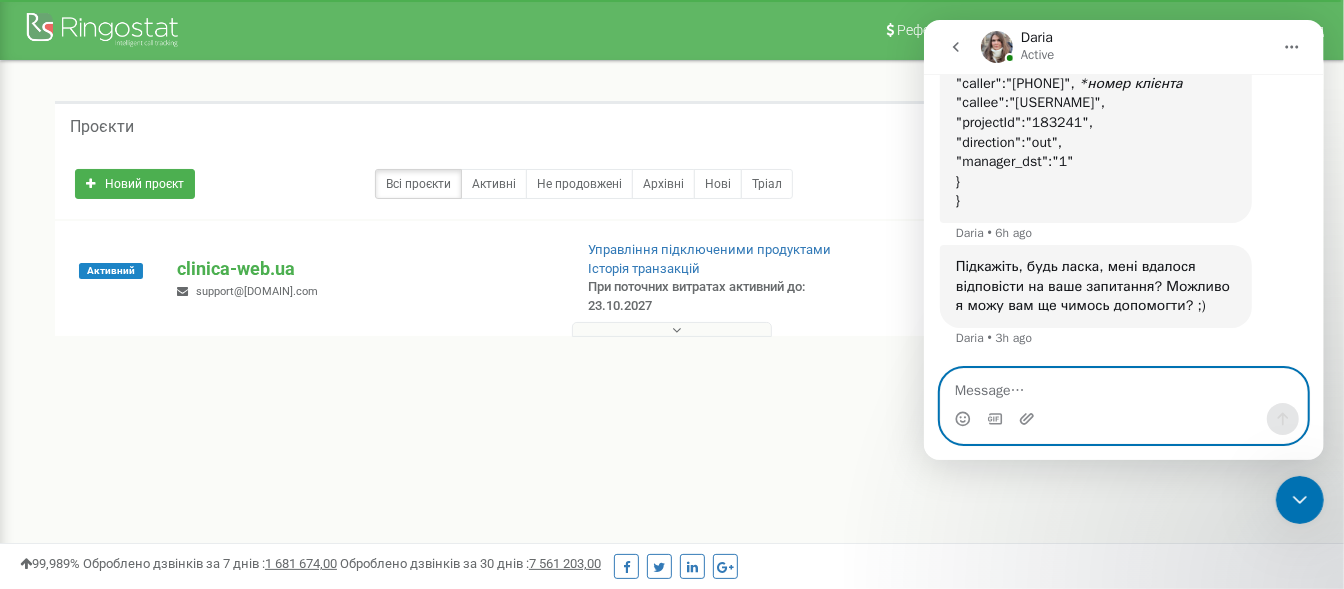 click at bounding box center [1123, 386] 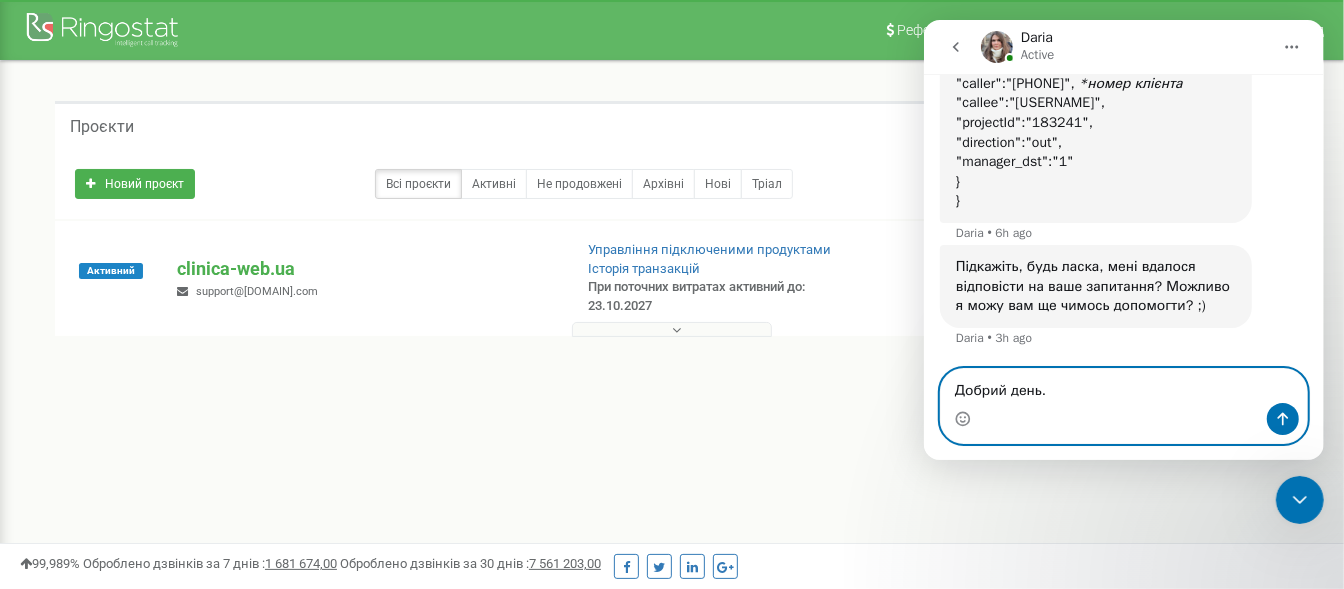 scroll, scrollTop: 1055, scrollLeft: 0, axis: vertical 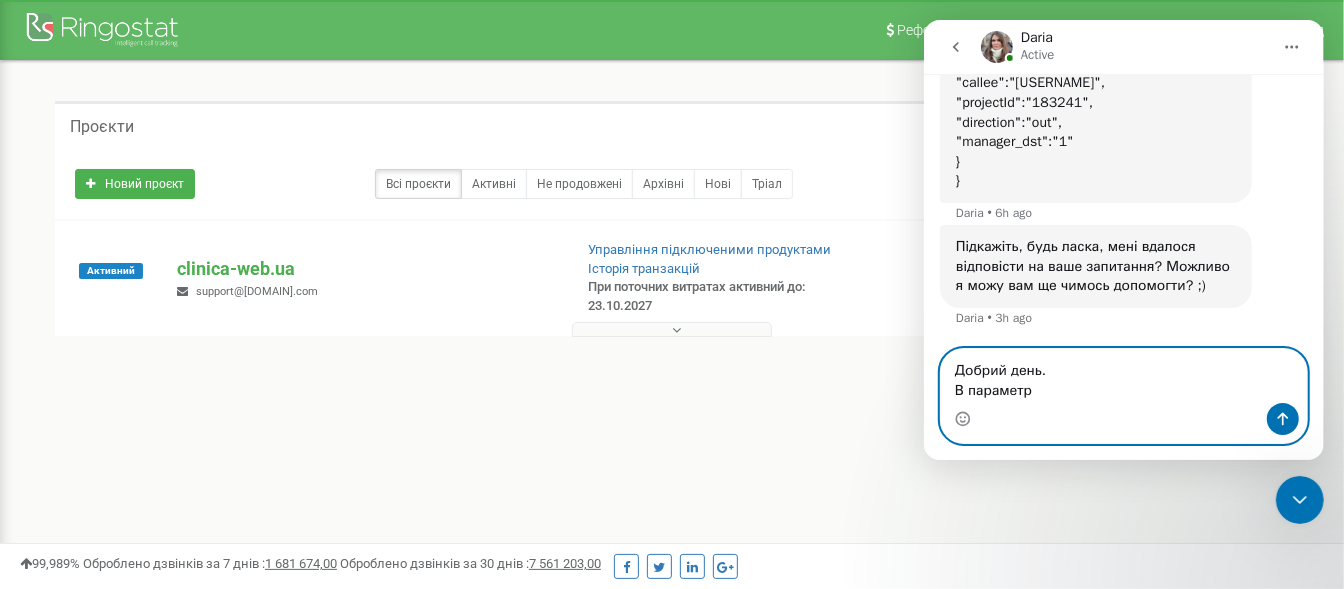paste on ""caller"" 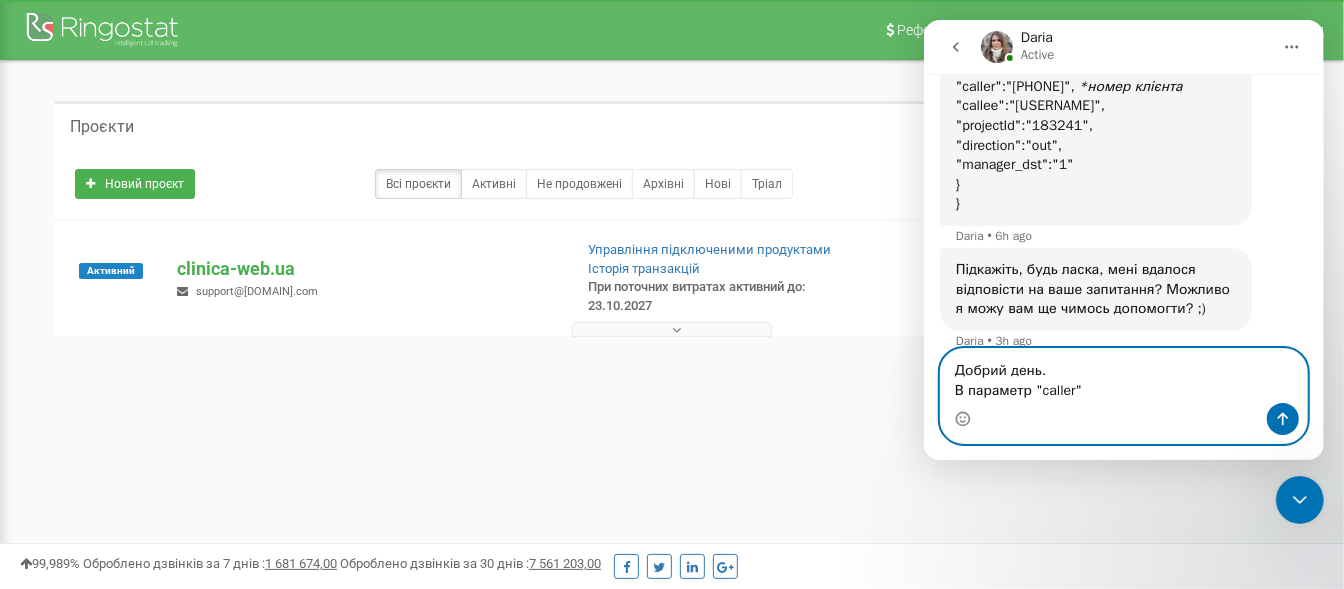 scroll, scrollTop: 1025, scrollLeft: 0, axis: vertical 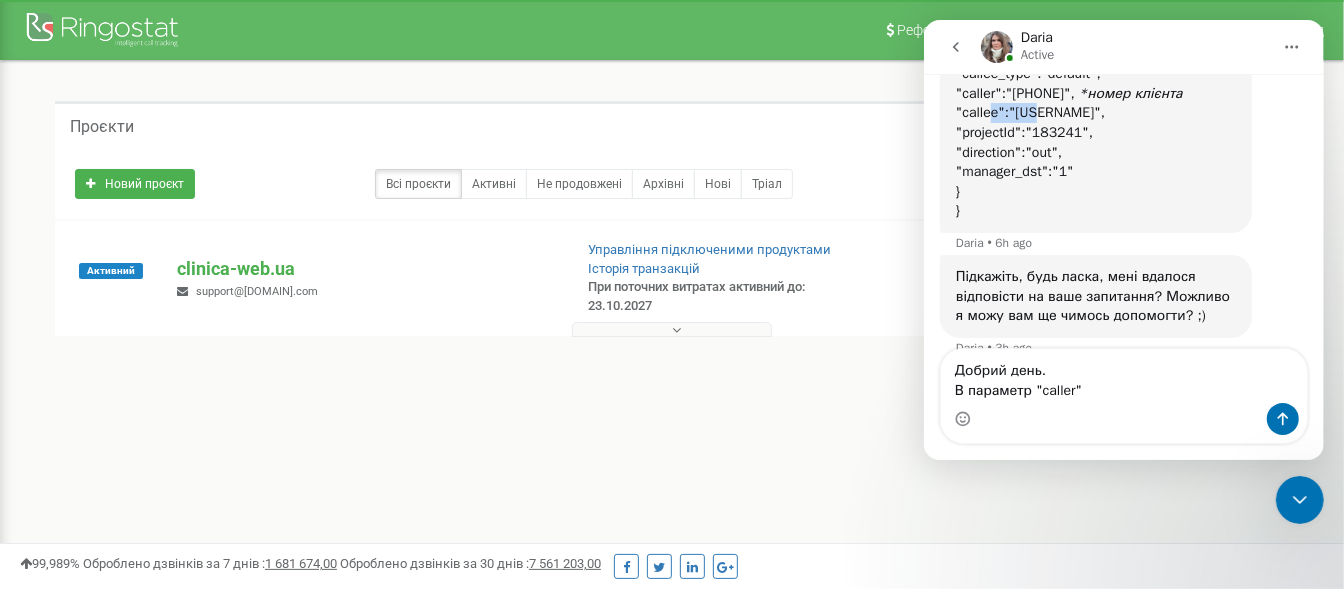 drag, startPoint x: 956, startPoint y: 104, endPoint x: 996, endPoint y: 102, distance: 40.04997 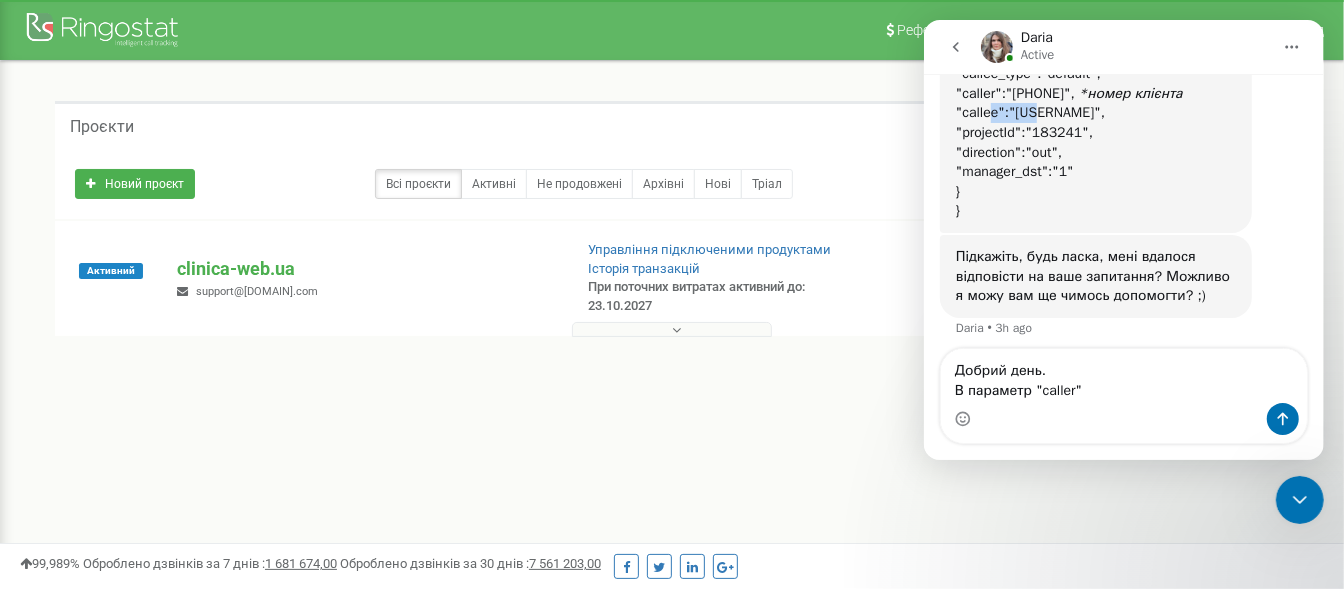 scroll, scrollTop: 1035, scrollLeft: 0, axis: vertical 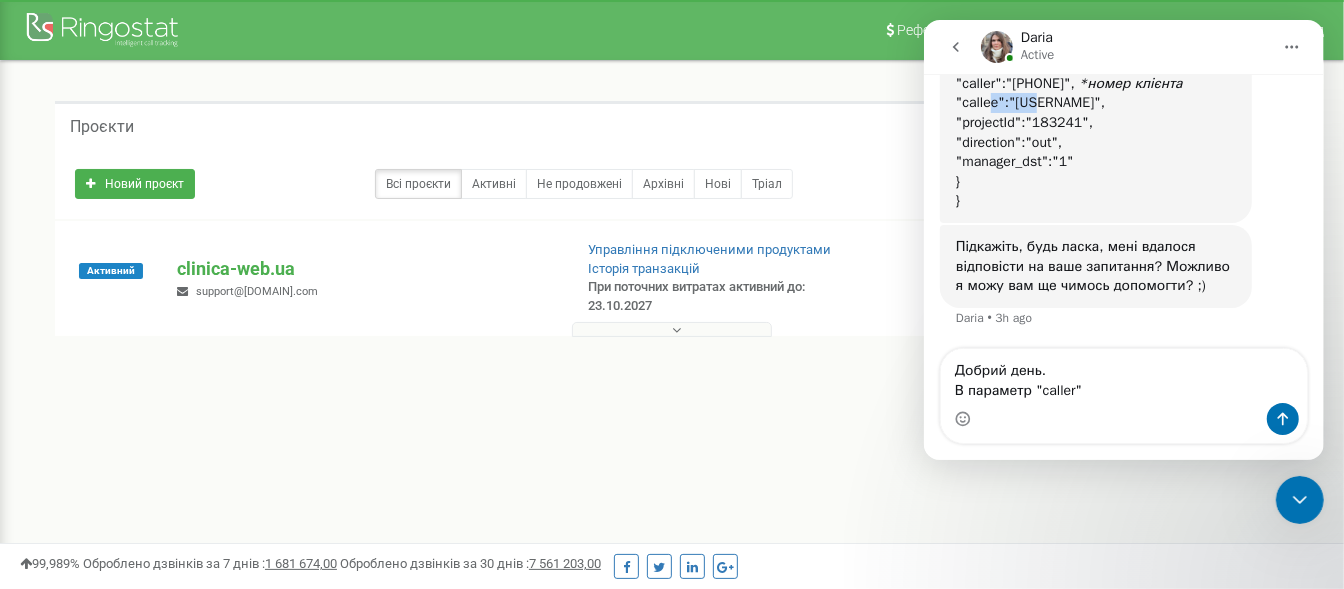 click on ""callee":"[EMAIL]"" at bounding box center (1095, 103) 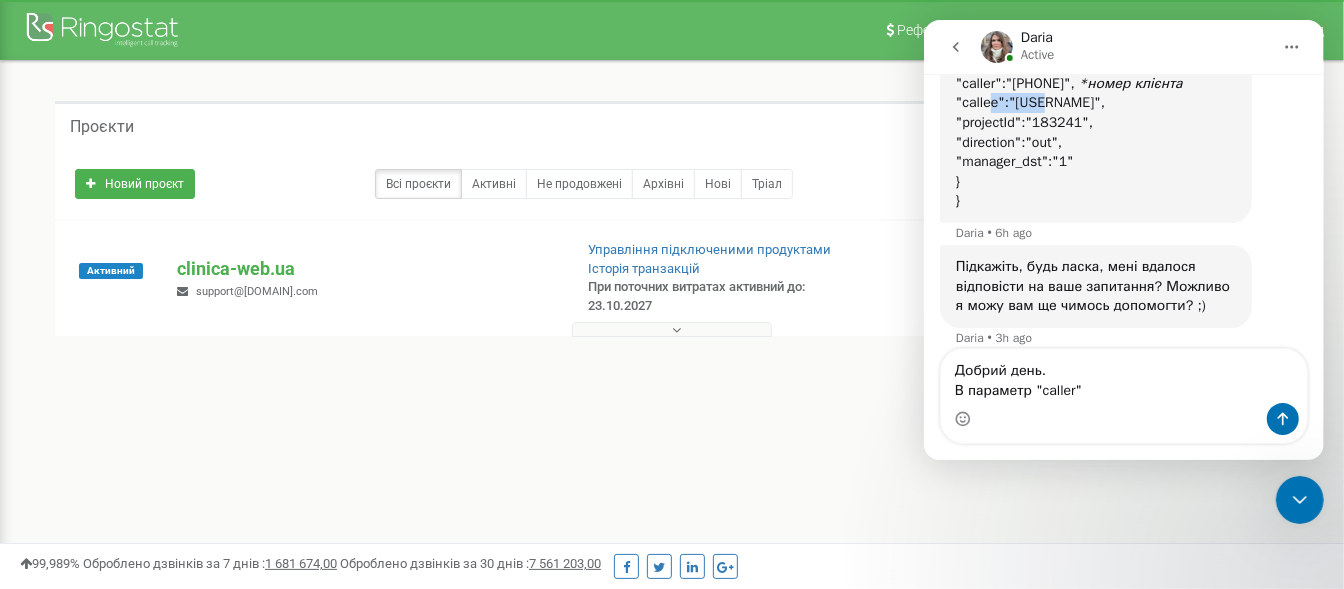 copy on ""callee"" 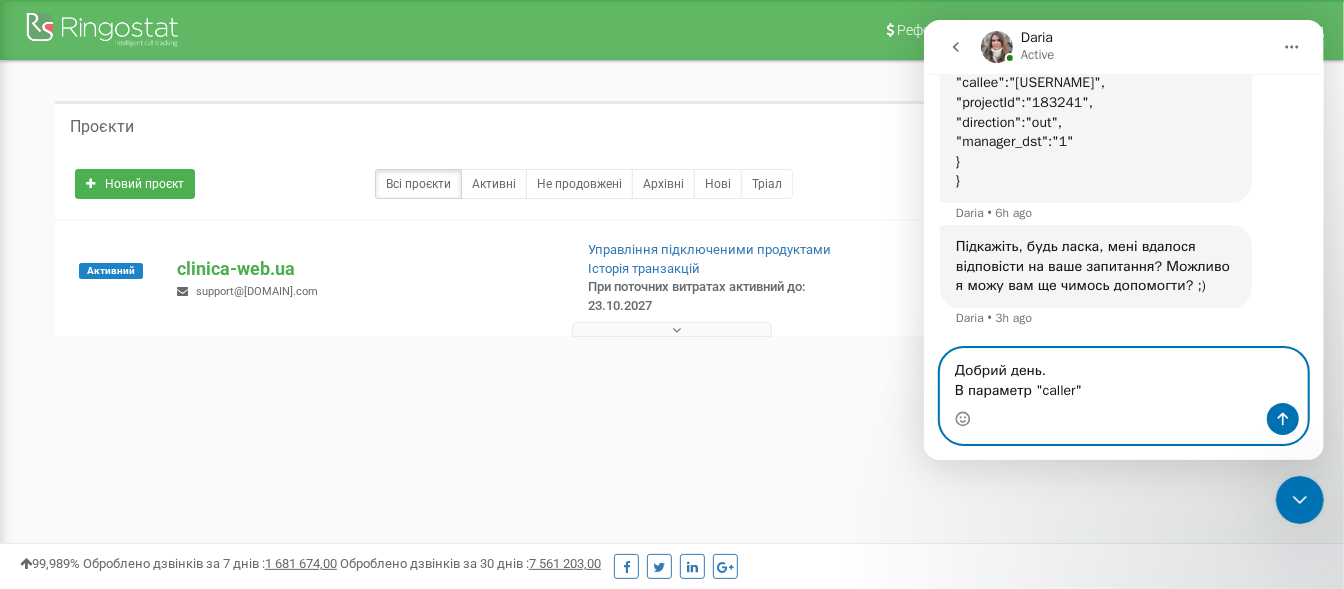 drag, startPoint x: 1033, startPoint y: 392, endPoint x: 1087, endPoint y: 387, distance: 54.230988 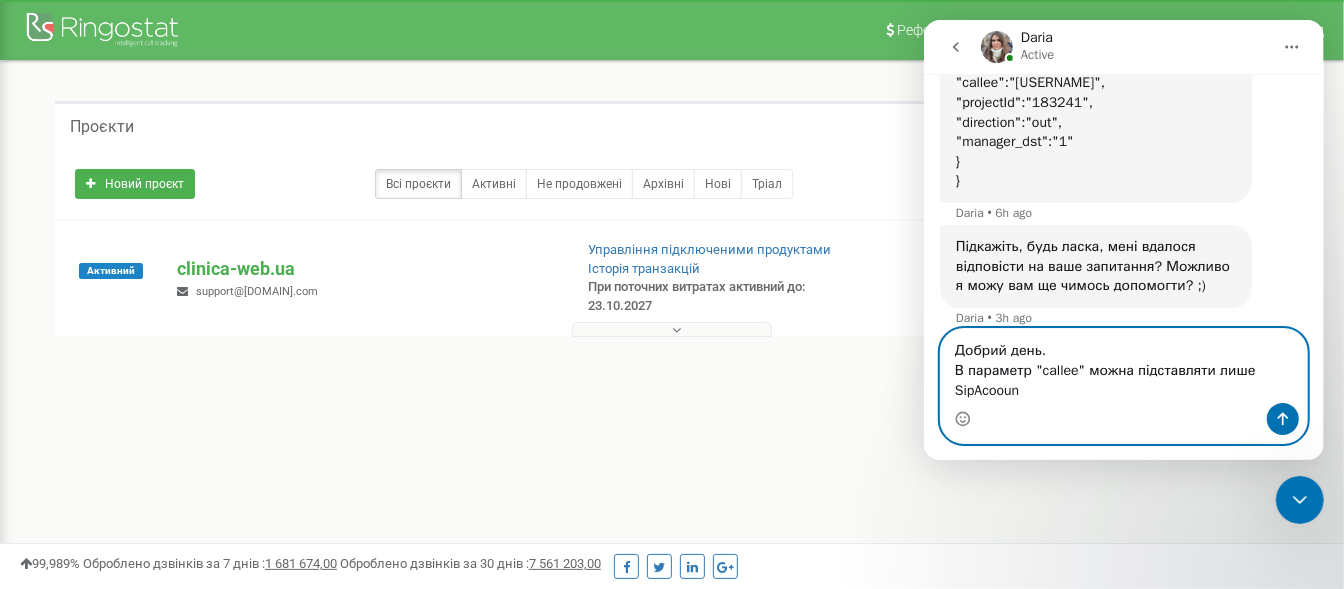 scroll, scrollTop: 1075, scrollLeft: 0, axis: vertical 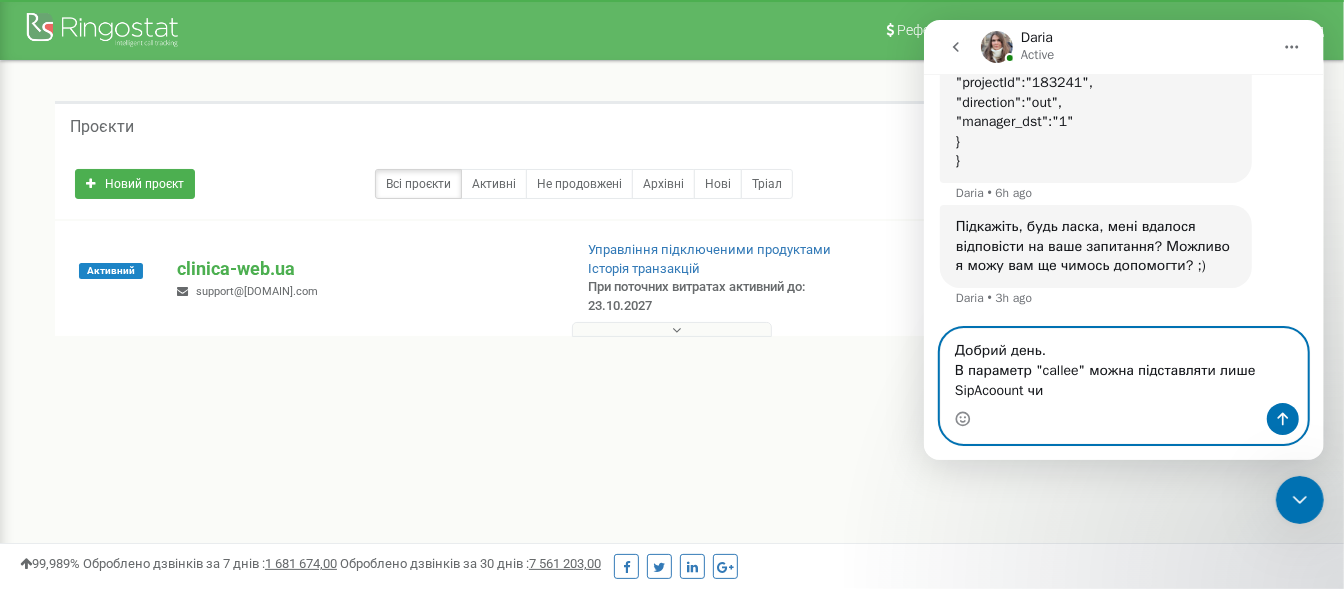 type on "Добрий день.
В параметр "callee" можна підставляти лише SipAcoount чи" 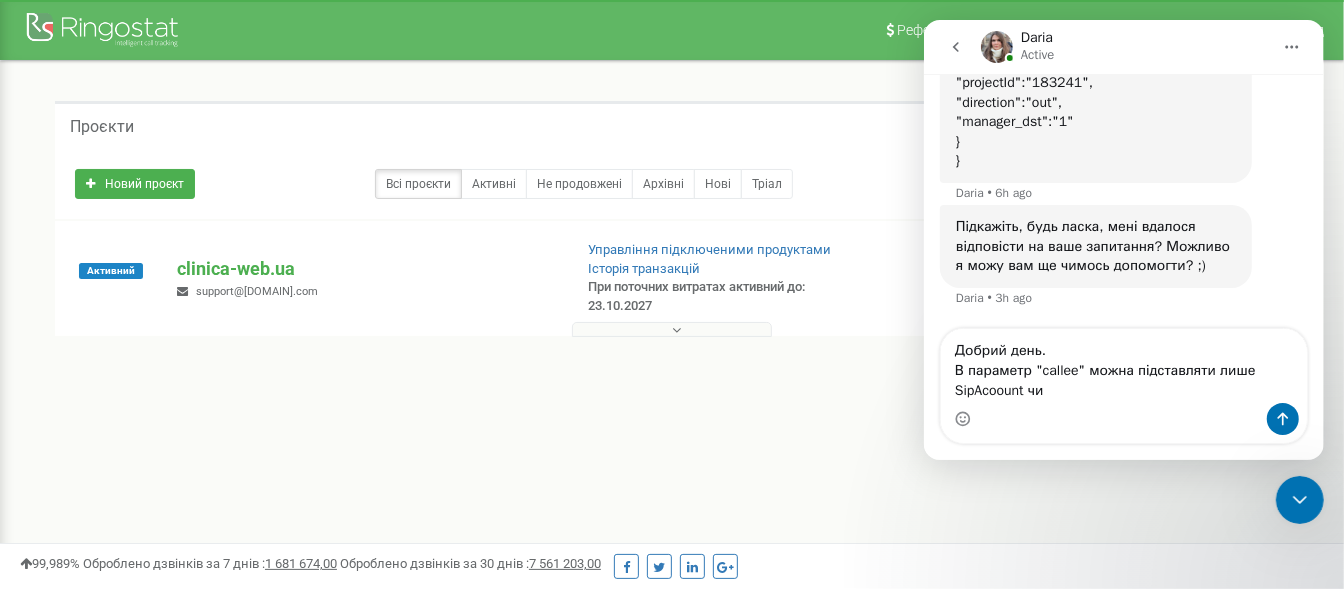 click at bounding box center (672, 329) 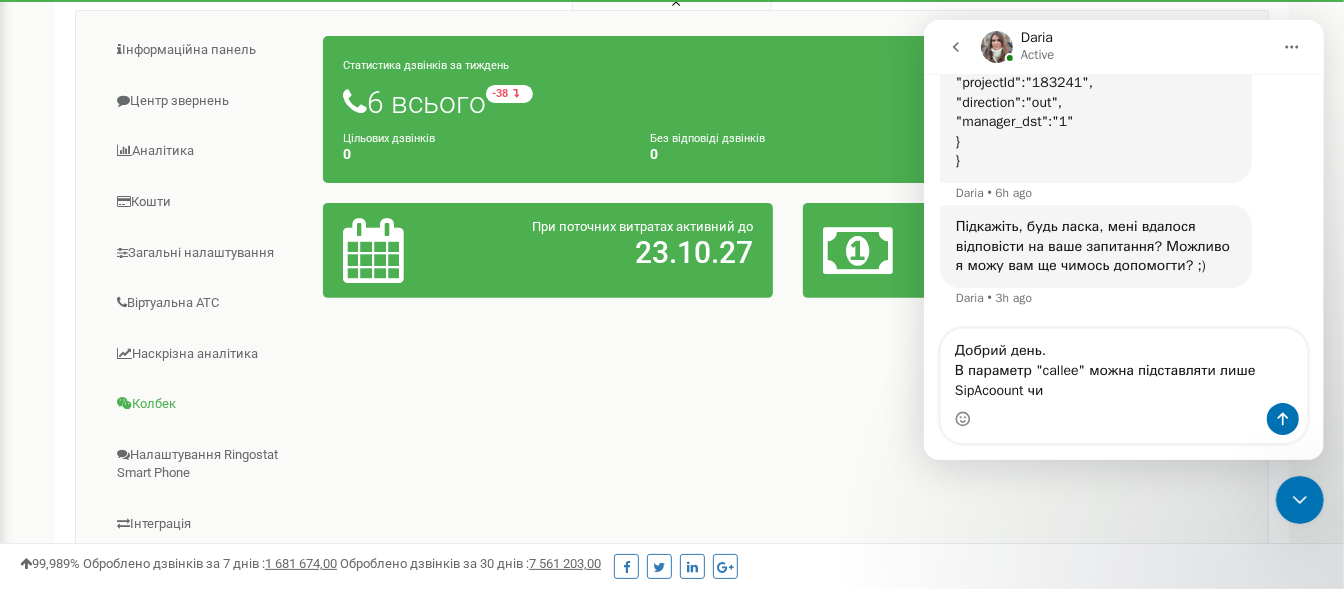 scroll, scrollTop: 317, scrollLeft: 0, axis: vertical 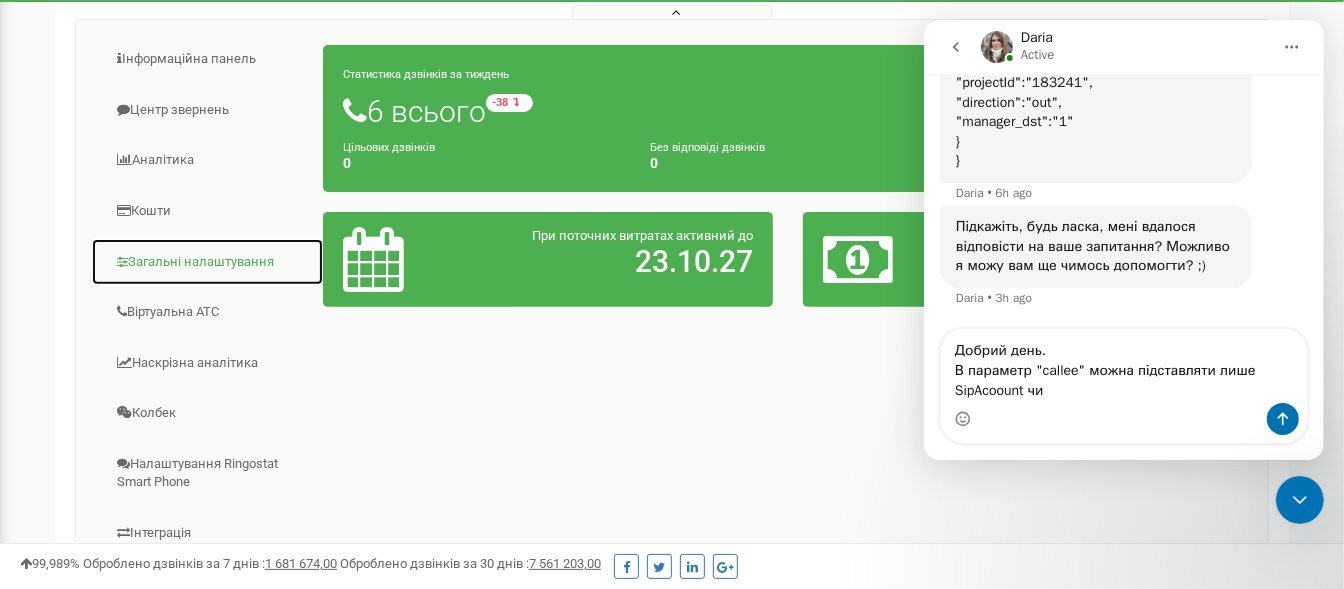 click on "Загальні налаштування" at bounding box center [207, 262] 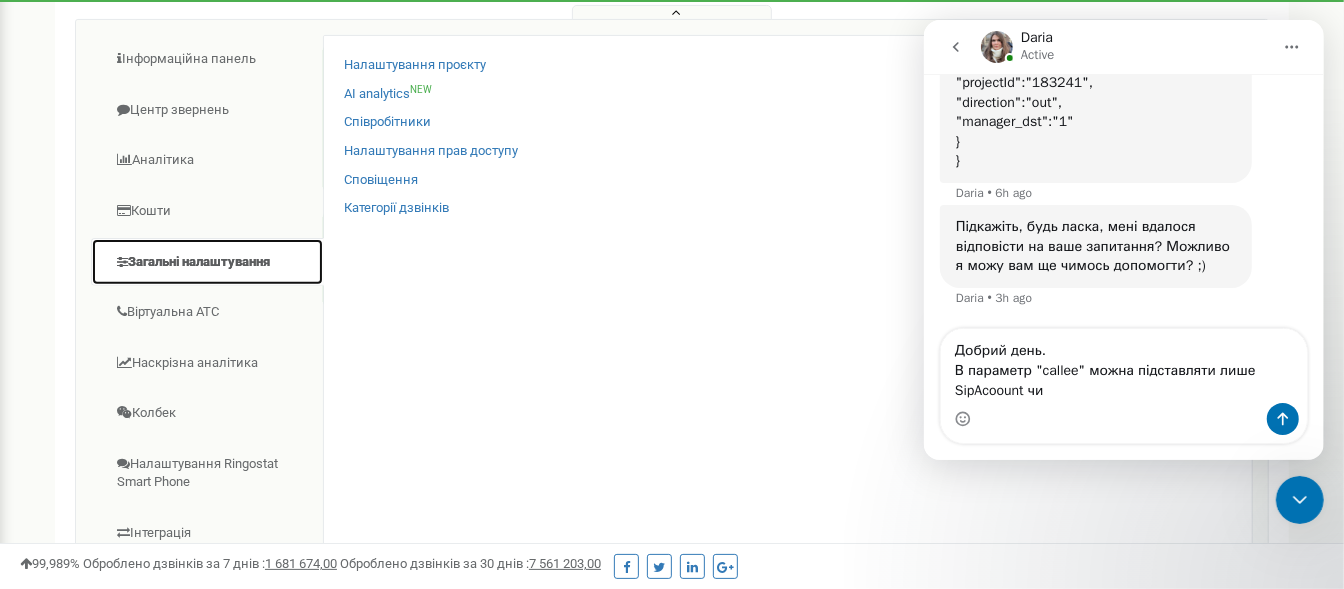 scroll, scrollTop: 299, scrollLeft: 0, axis: vertical 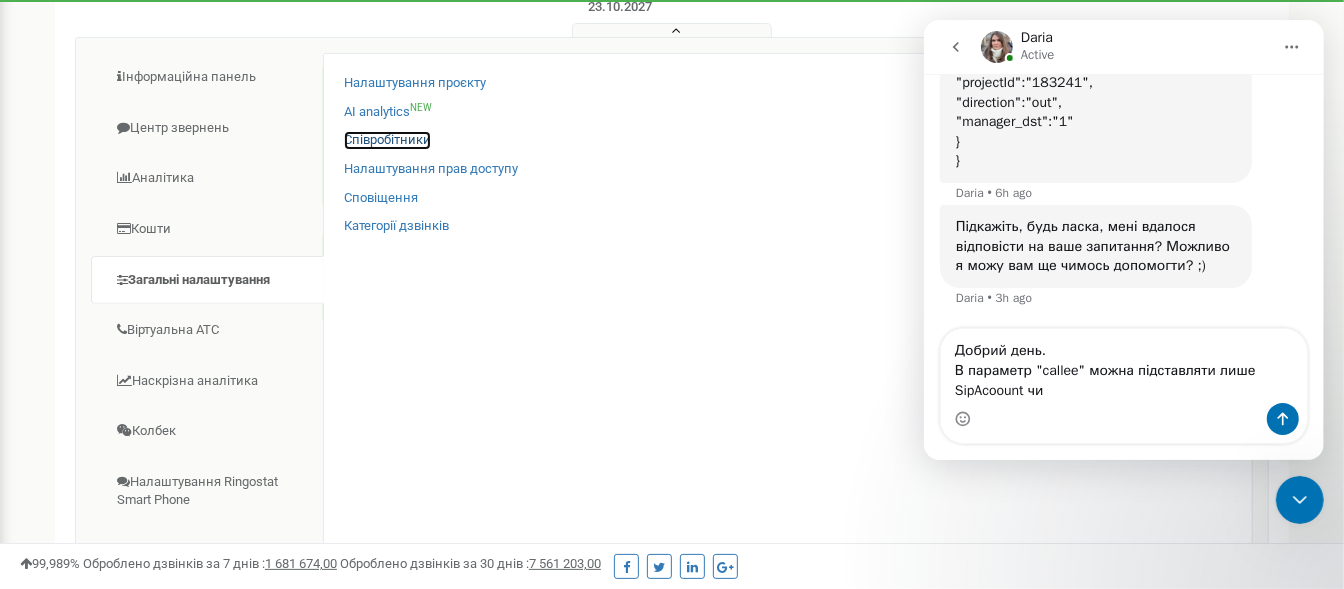 click on "Співробітники" at bounding box center (387, 140) 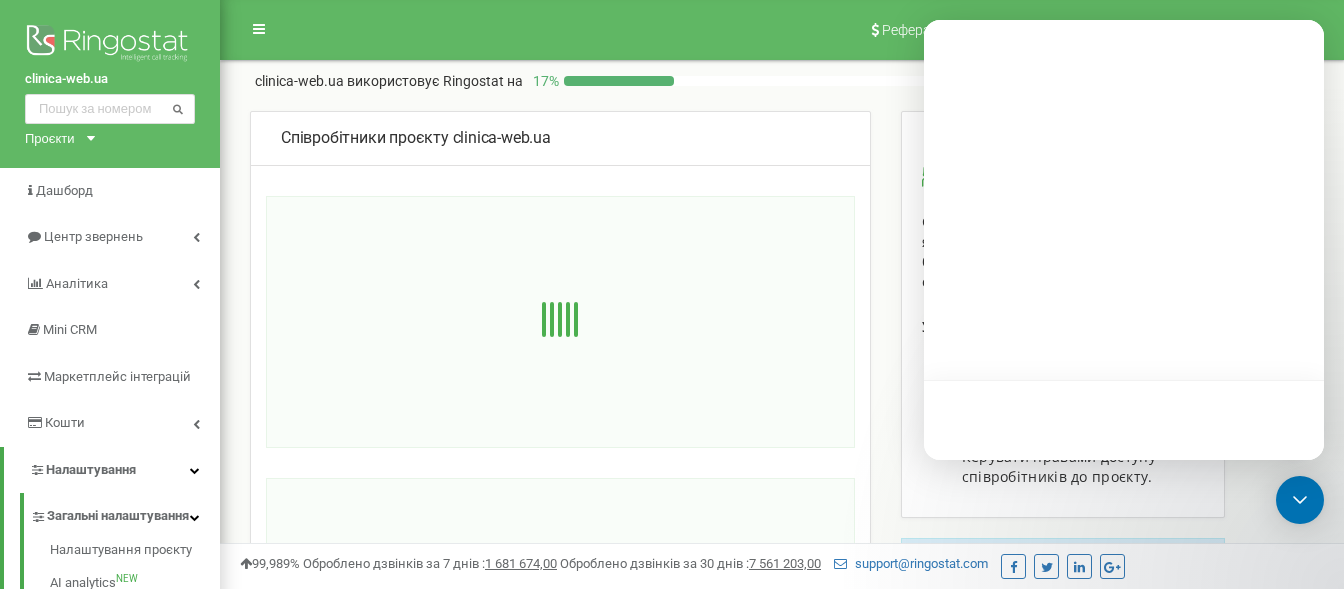 scroll, scrollTop: 0, scrollLeft: 0, axis: both 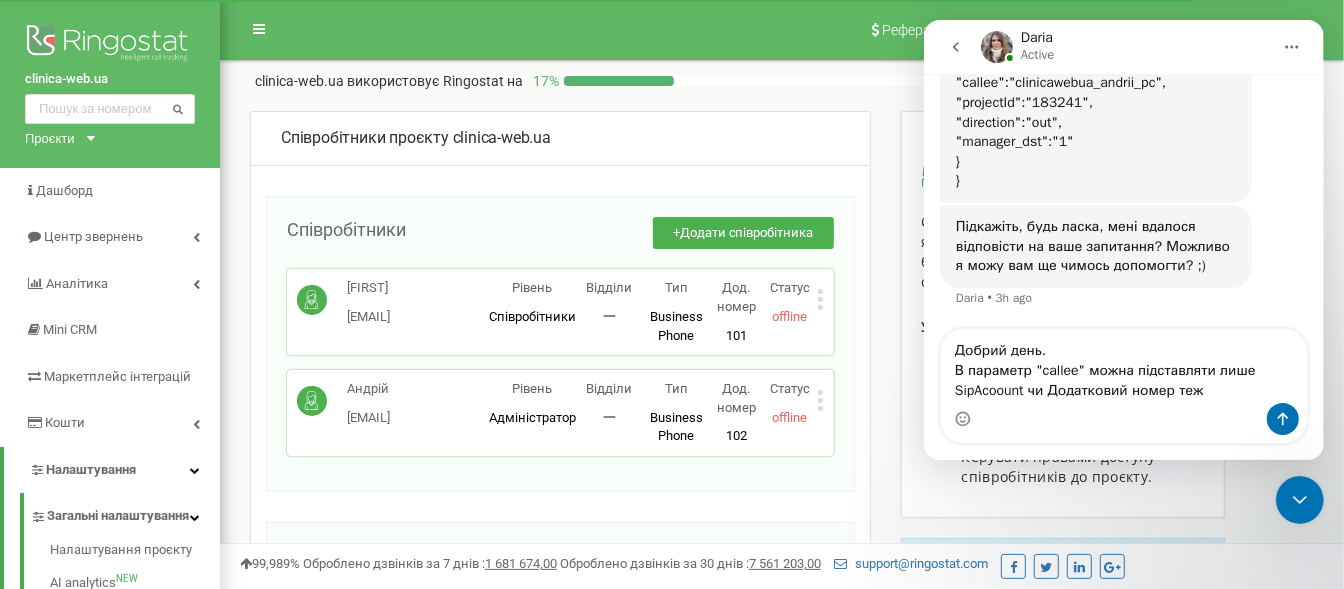 type on "Добрий день.
В параметр "callee" можна підставляти лише SipAcoount чи Додатковий номер теж?" 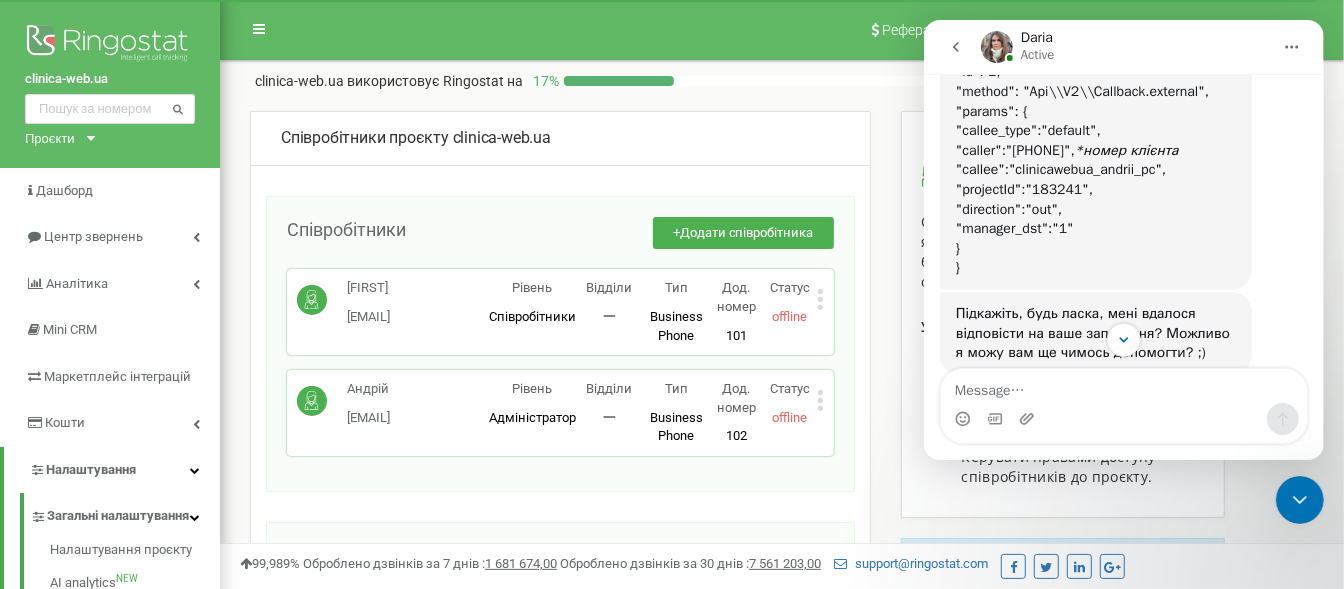 scroll, scrollTop: 962, scrollLeft: 0, axis: vertical 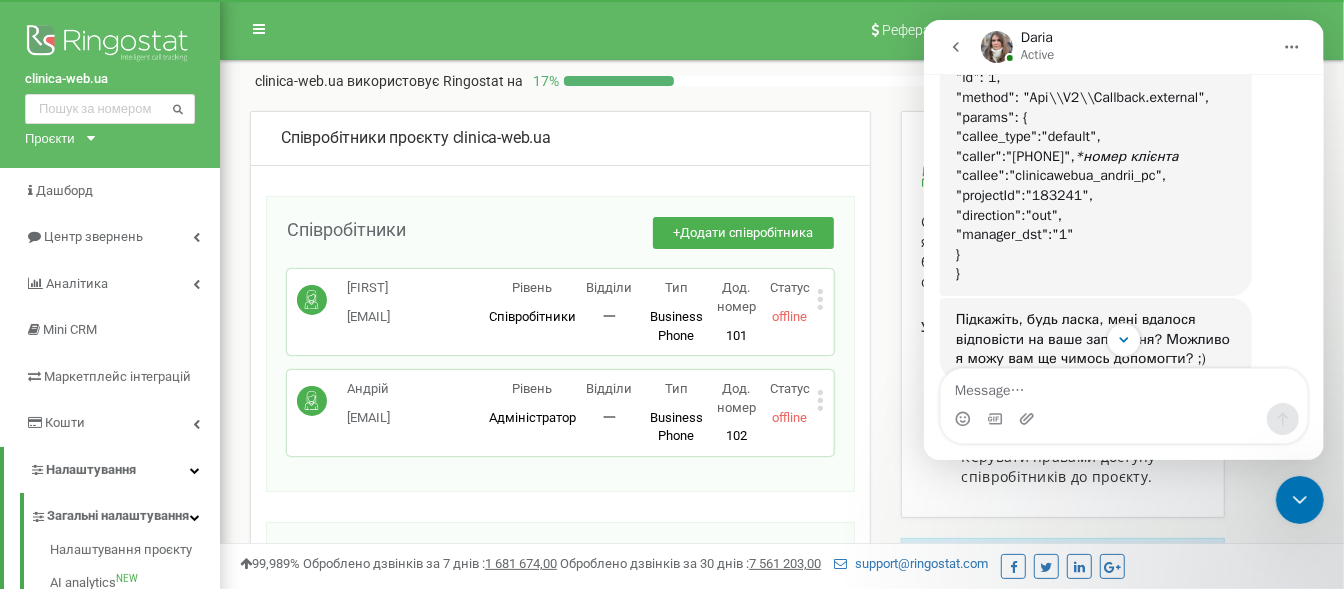 type 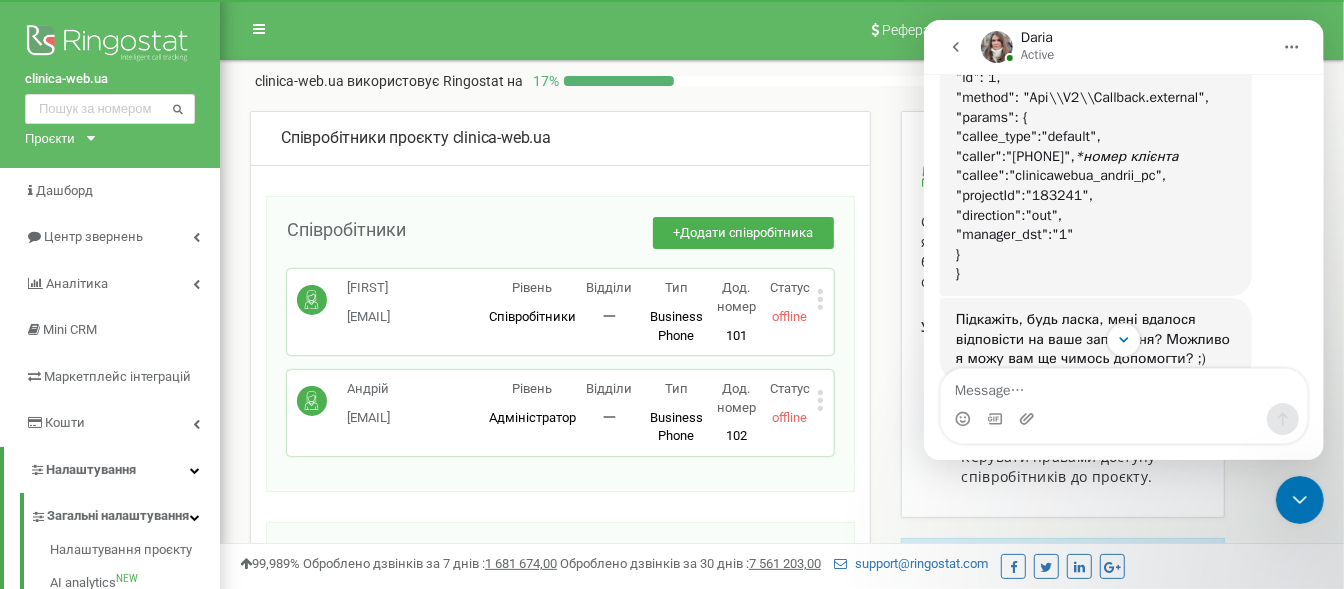 click on "Реферальна програма
Налаштування профілю
Вихід
clinica-web.ua   використовує Ringostat на  17 % Детальніше
Співробітники проєкту    clinica-web.ua Співробітники +  Додати співробітника Наталія nataliiarudyk@med... nataliiarudyk@medakadem.com Рівень Співробітники Відділи 一 Тип Business Phone Дод. номер 101 Статус offline Редагувати   Видалити співробітника Копіювати SIP Копіювати Email Копіювати ID ( 466351 ) 一 Тип" at bounding box center [782, 600] 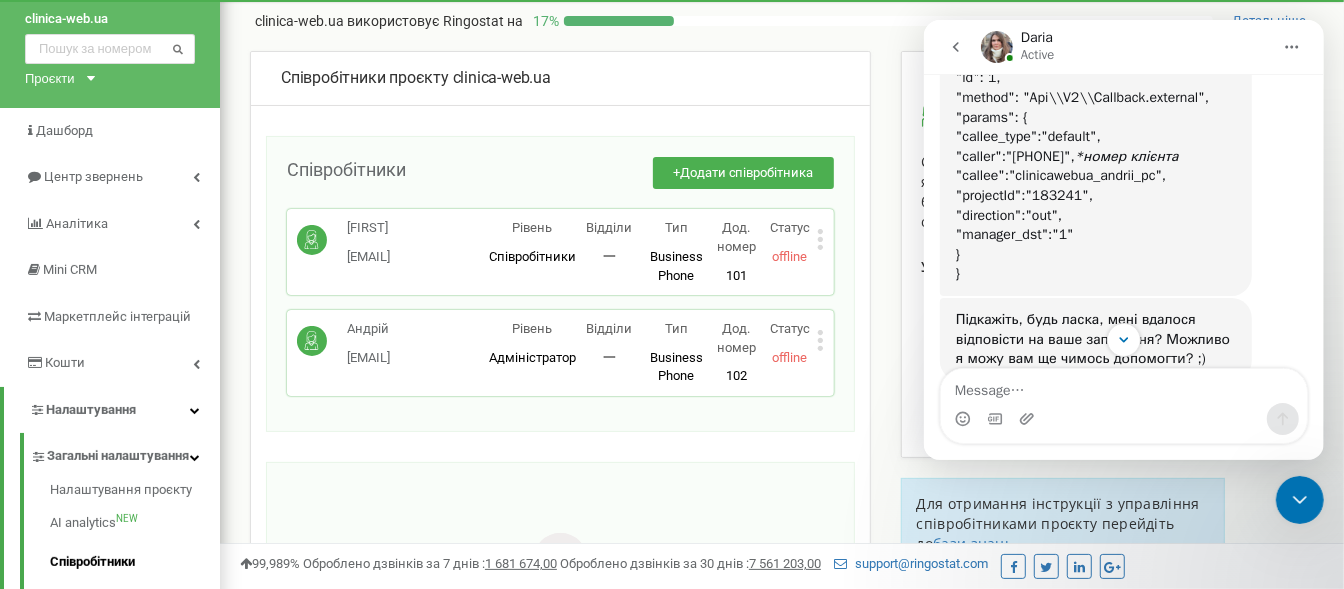 scroll, scrollTop: 10, scrollLeft: 0, axis: vertical 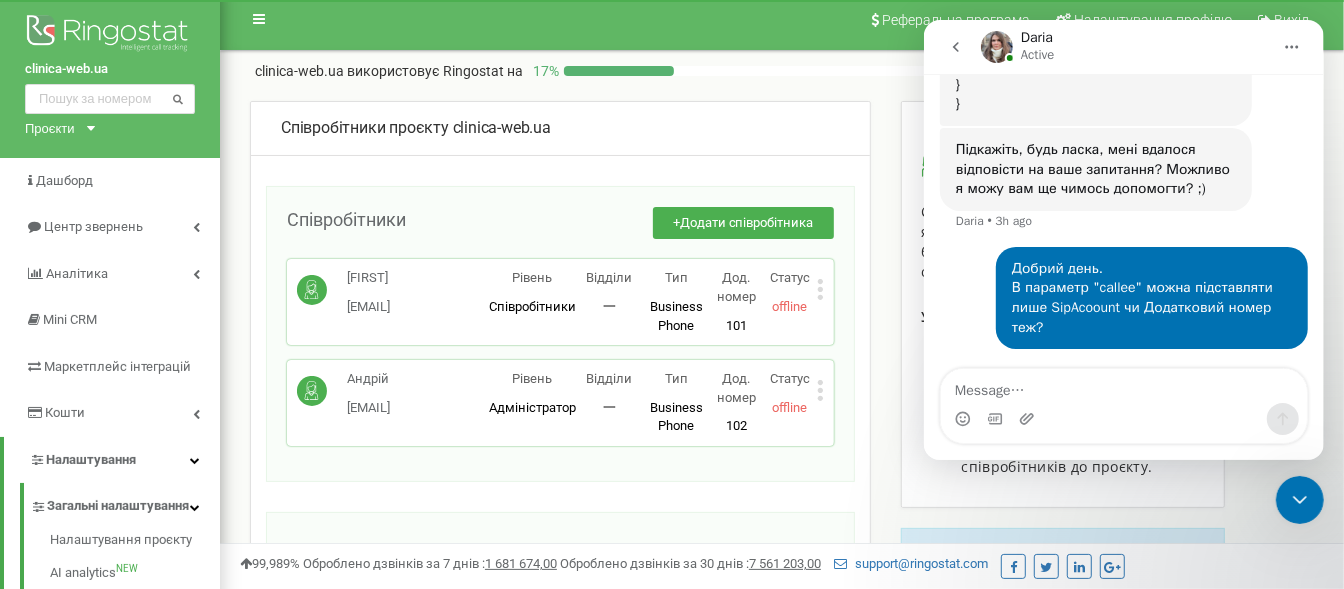 click on "Співробітники проєкту    clinica-web.ua Співробітники +  Додати співробітника Наталія nataliiarudyk@med... nataliiarudyk@medakadem.com Рівень Співробітники Відділи 一 Тип Business Phone Повноцінне робоче місце співробітника з усіма можливостями, дозволяє використовувати Ringostat Smart Phone і прив'язати зовнішні номери співробітника. Дод. номер 101 Статус offline Редагувати   Видалити співробітника Копіювати SIP Копіювати Email Копіювати ID ( 466351 ) Андрій andrii@medakadem.com andrii@medakadem.com Рівень Адміністратор Відділи 一 Тип Business Phone Дод. номер 102 Статус offline Редагувати   Видалити співробітника Копіювати SIP Копіювати Email" at bounding box center [782, 531] 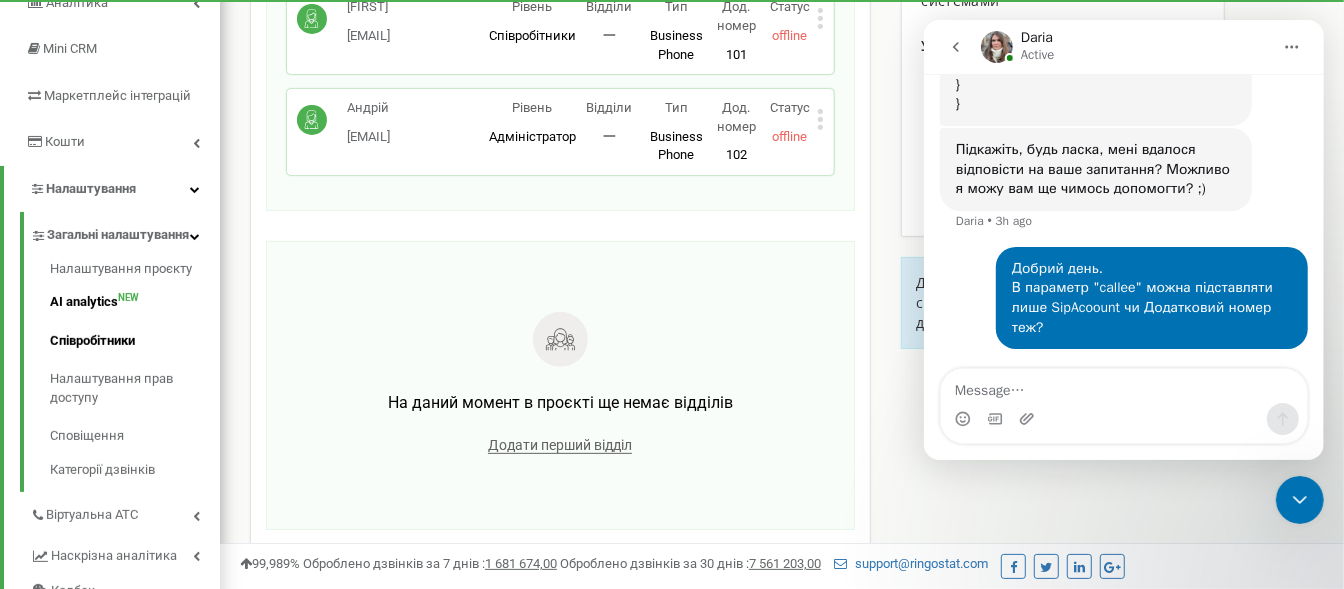 scroll, scrollTop: 252, scrollLeft: 0, axis: vertical 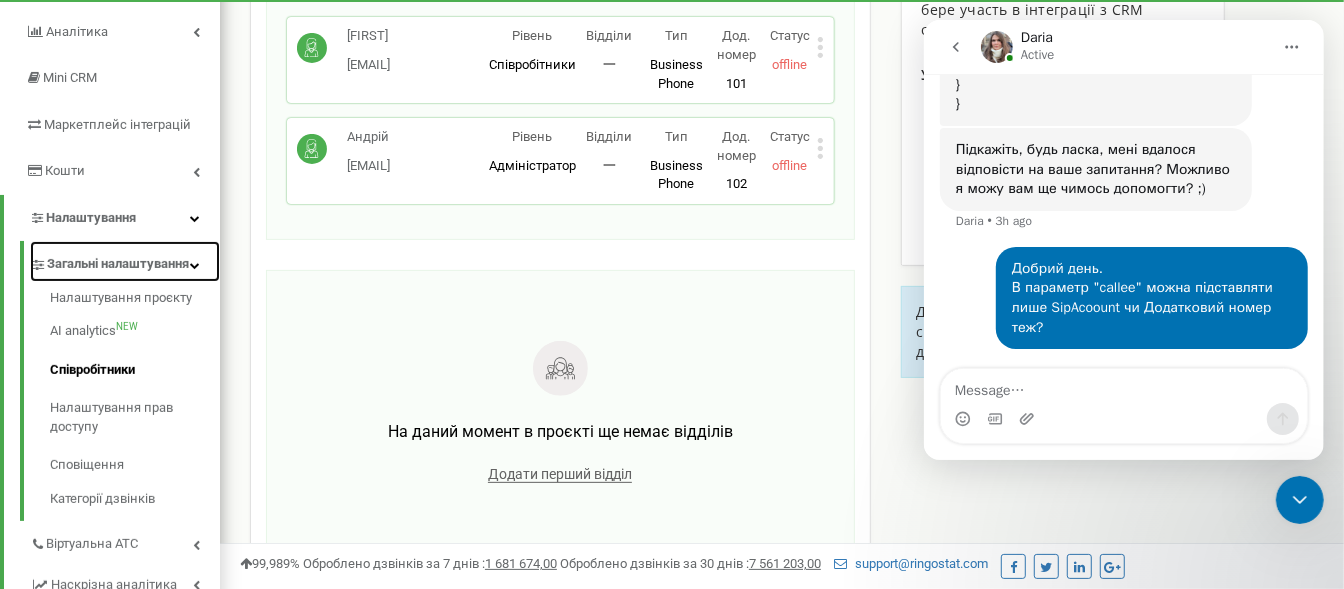 click at bounding box center [195, 265] 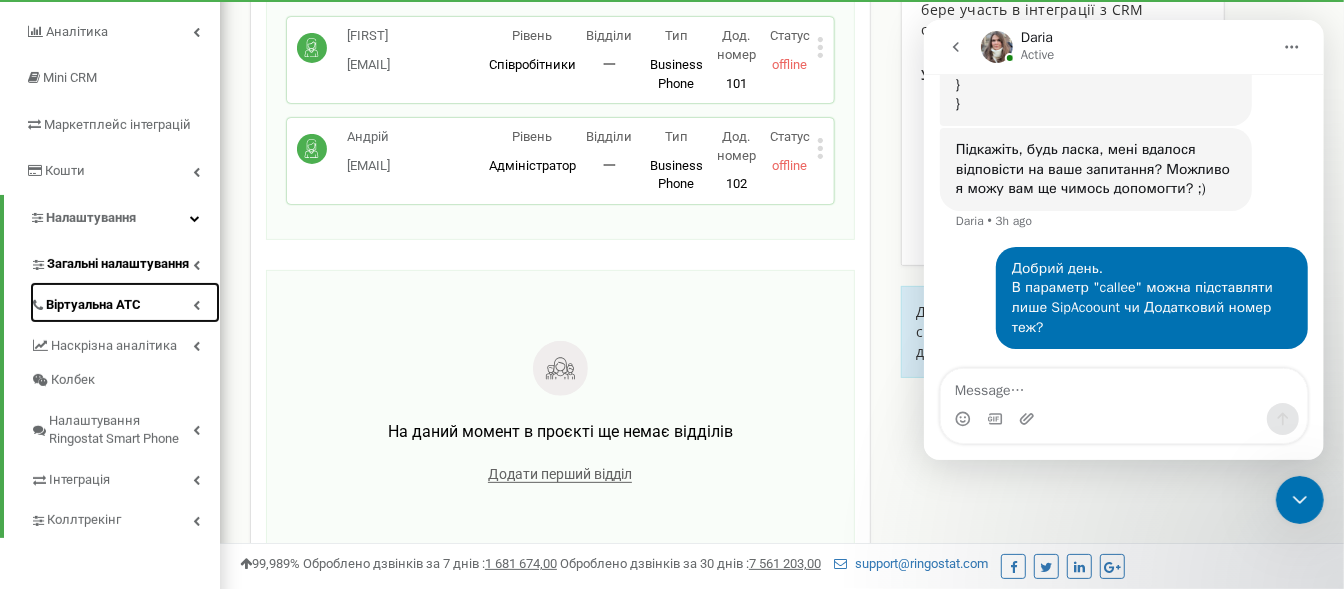 click on "Віртуальна АТС" at bounding box center (125, 302) 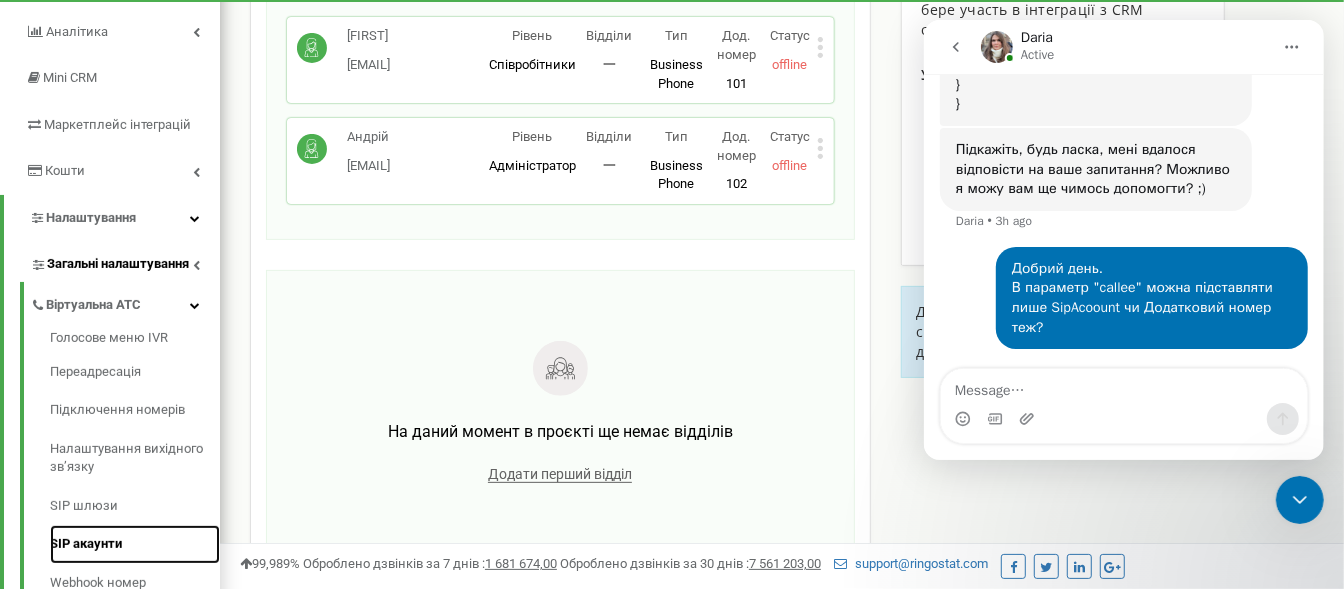 click on "SIP акаунти" at bounding box center (135, 544) 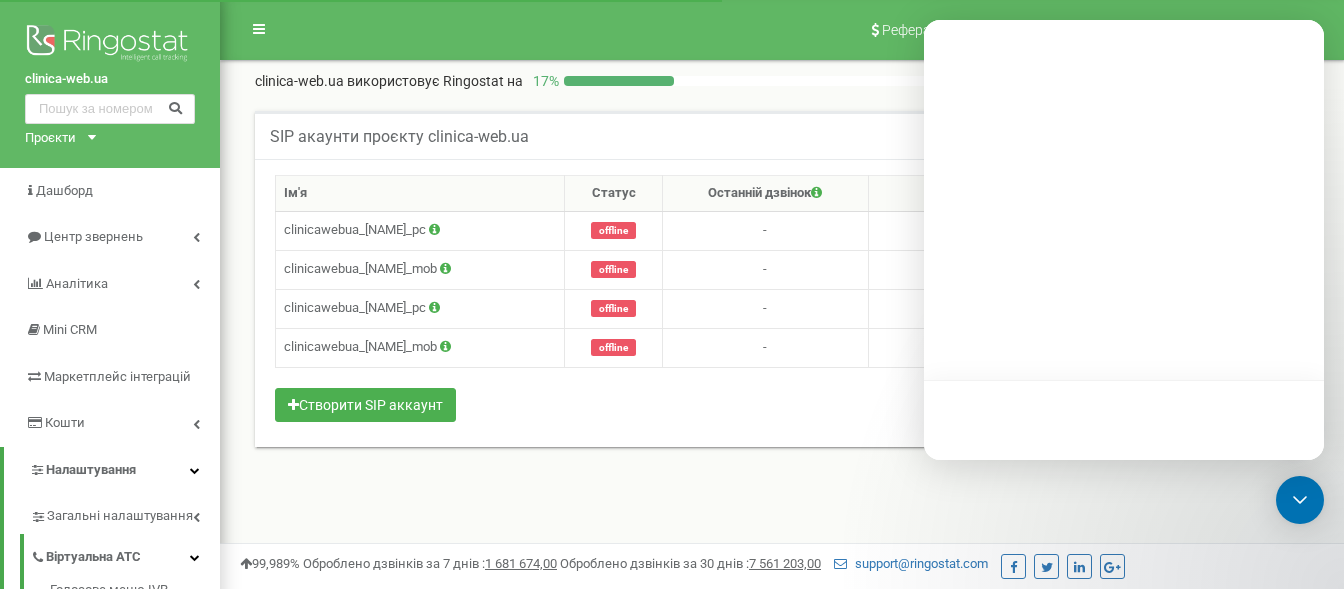 scroll, scrollTop: 0, scrollLeft: 0, axis: both 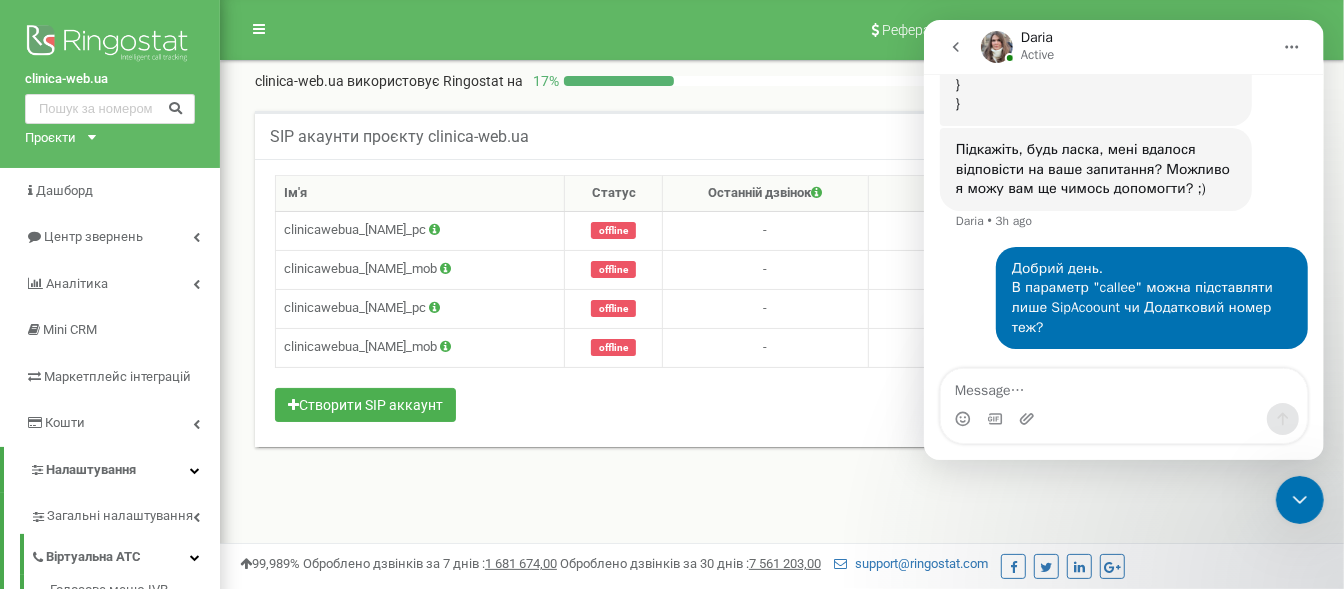 click on "Добрий день. В параметр "callee" можна підставляти лише SipAcoount чи Додатковий номер теж? Андрій    •   Just now" at bounding box center [1123, 310] 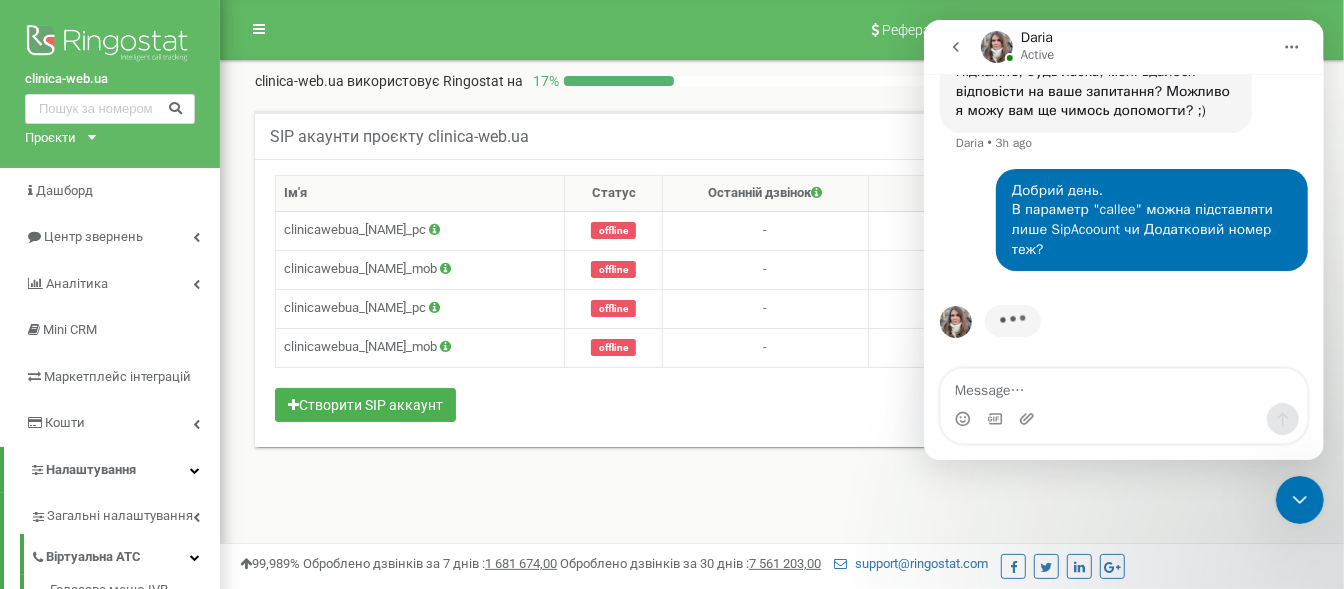 click on "Добрий день. В параметр "callee" можна підставляти лише SipAcoount чи Додатковий номер теж? Андрій    •   1m ago" at bounding box center (1123, 232) 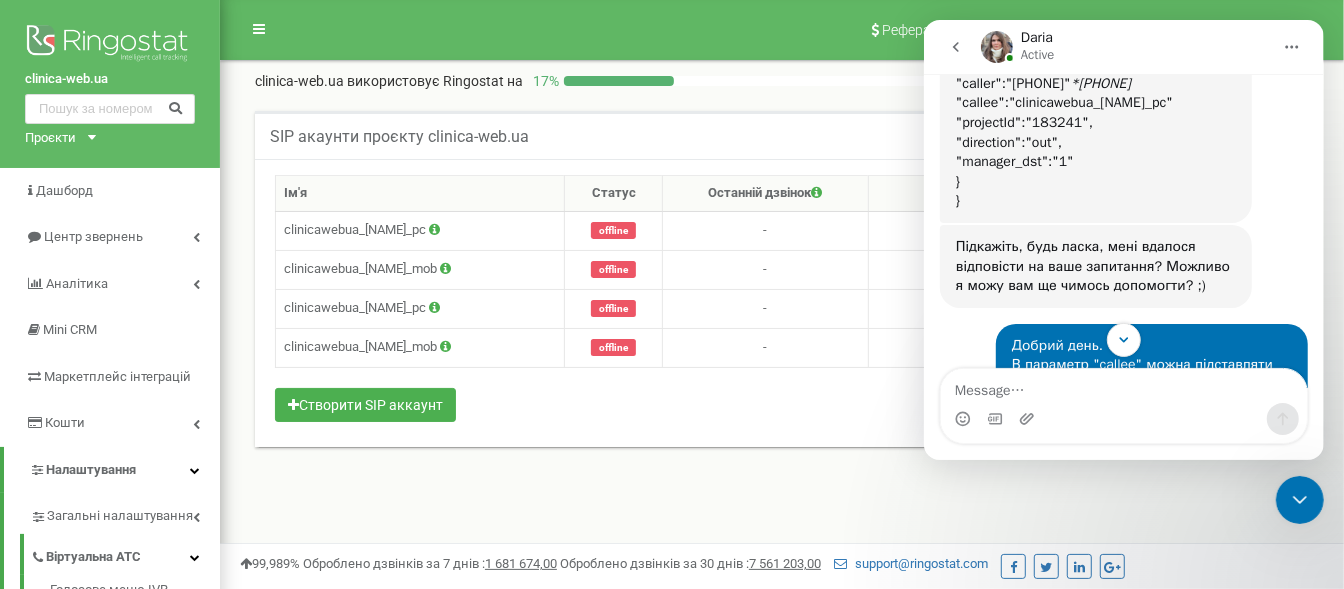 scroll, scrollTop: 1192, scrollLeft: 0, axis: vertical 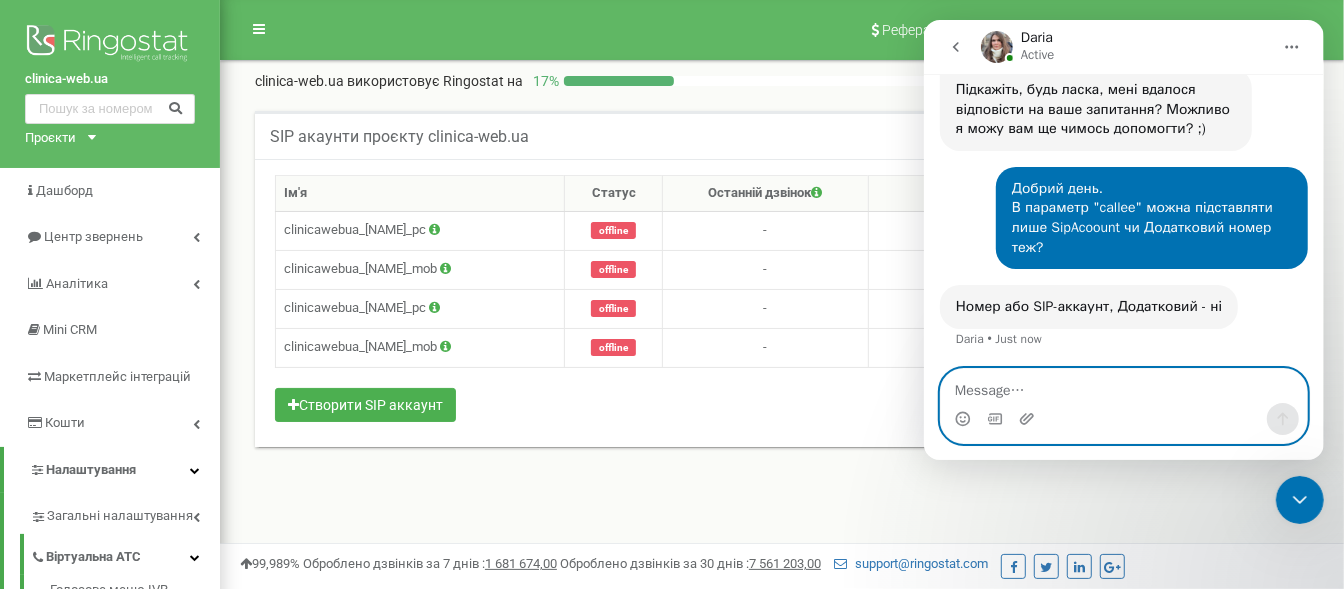 click at bounding box center (1123, 386) 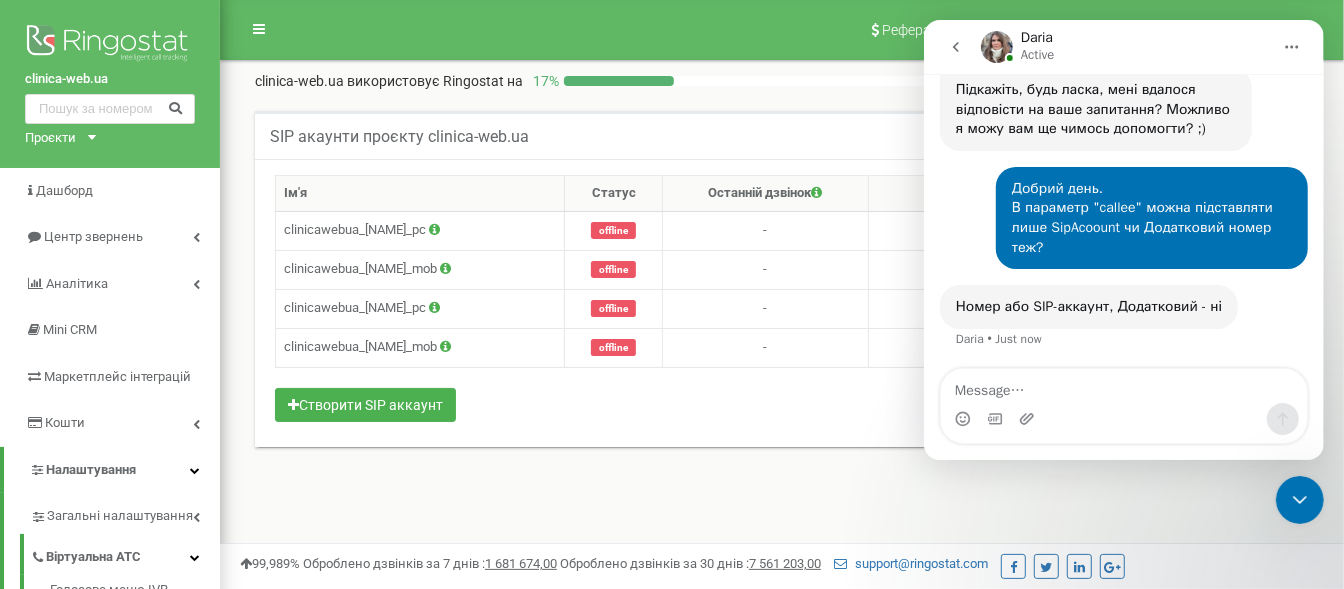 click at bounding box center [1299, 499] 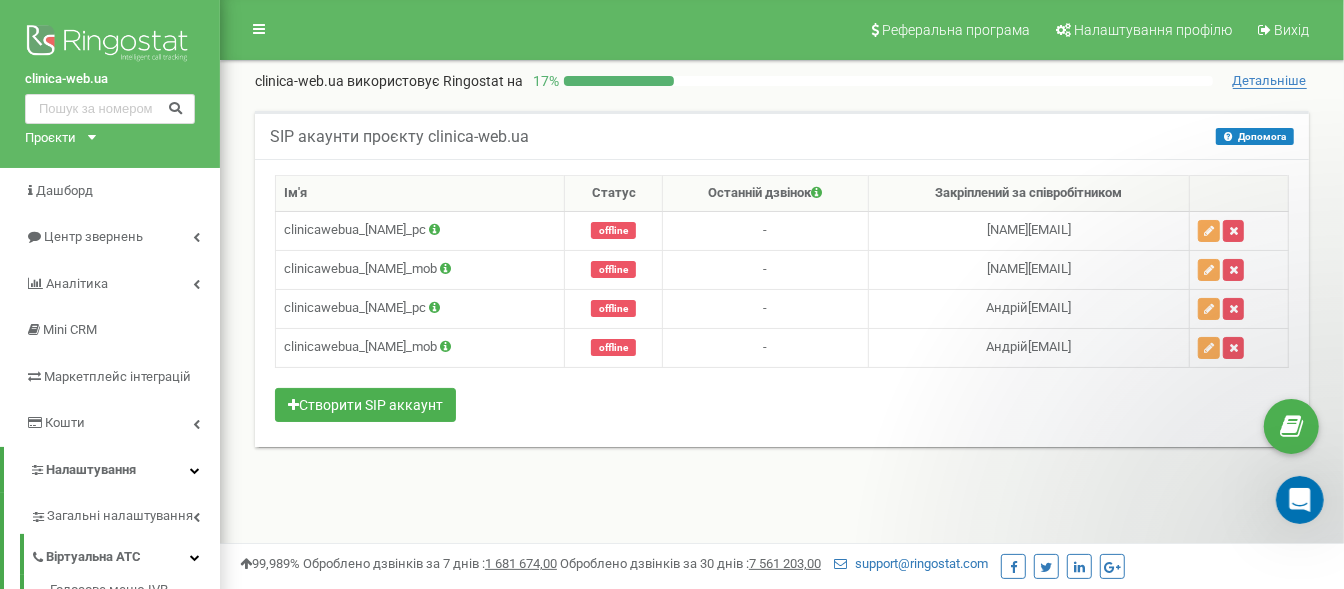 scroll, scrollTop: 0, scrollLeft: 0, axis: both 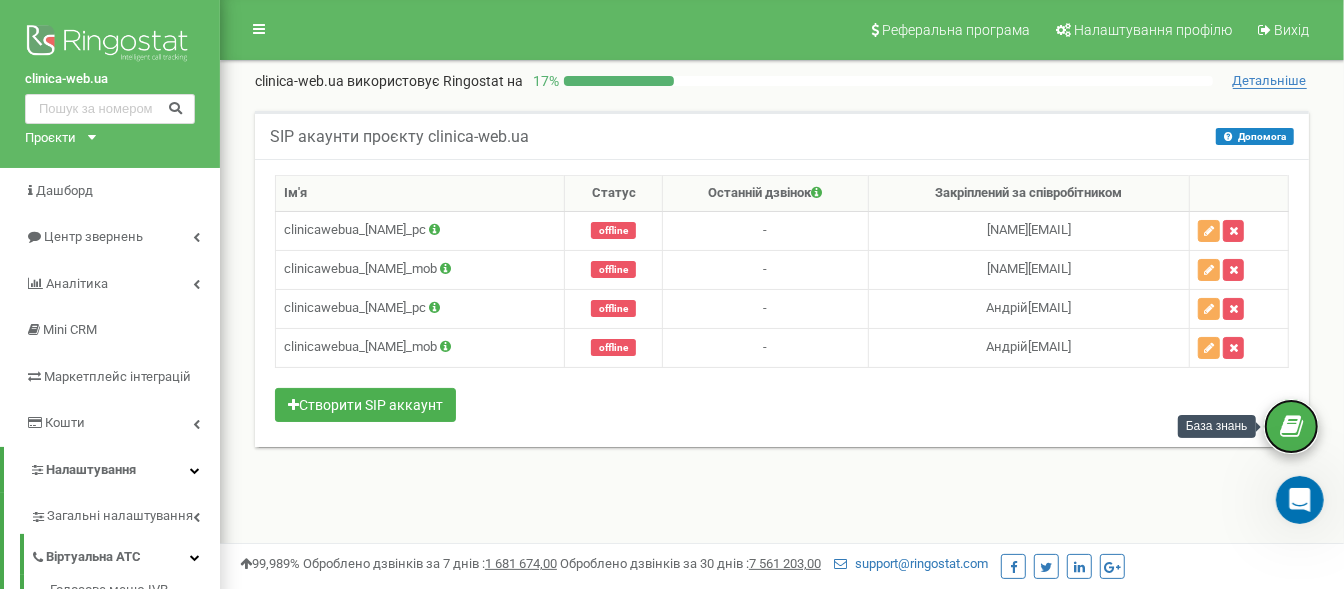 click at bounding box center [1291, 426] 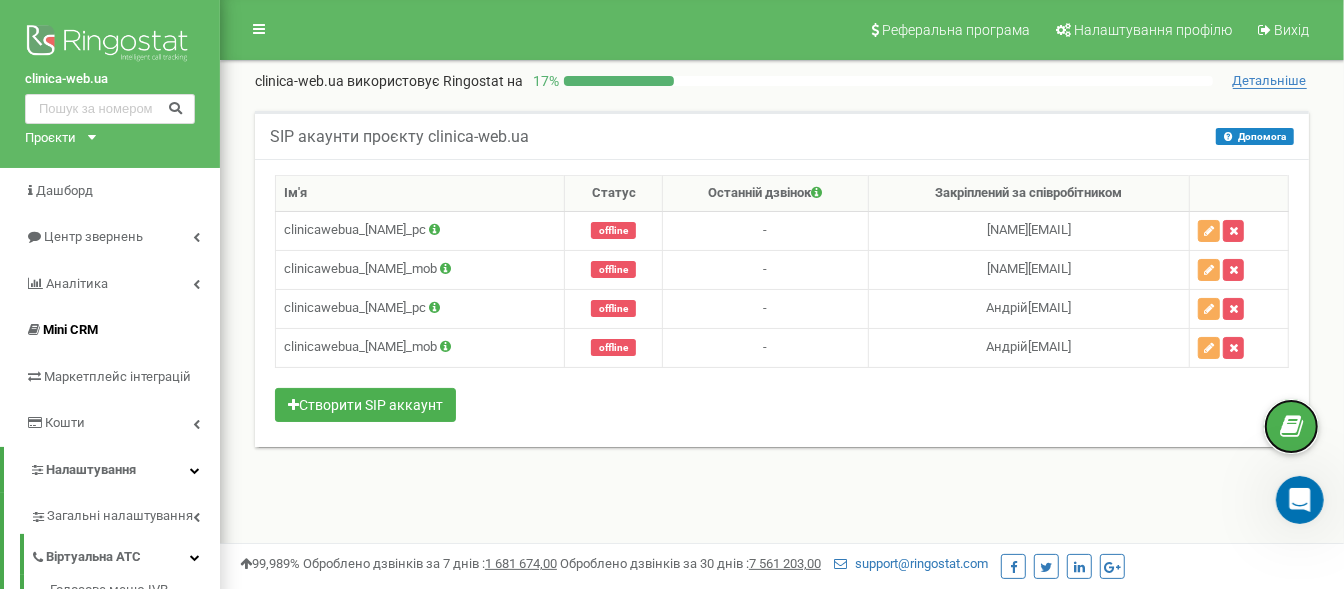 scroll, scrollTop: 720, scrollLeft: 0, axis: vertical 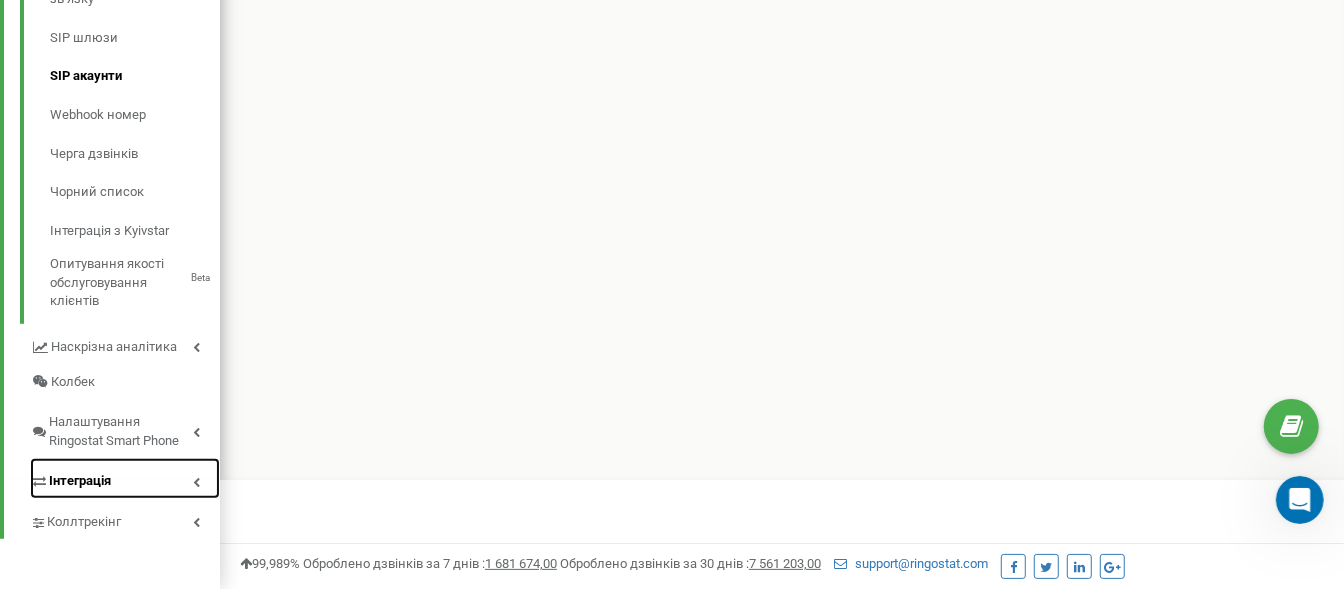 click on "Інтеграція" at bounding box center (125, 478) 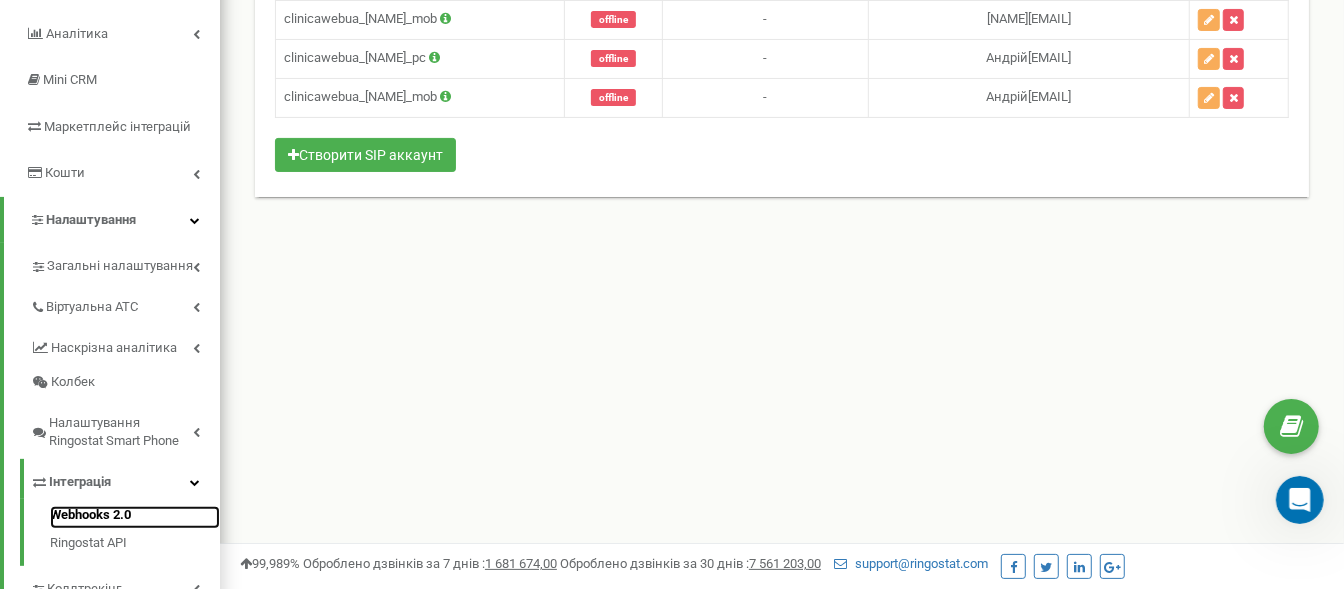 click on "Webhooks 2.0" at bounding box center [135, 518] 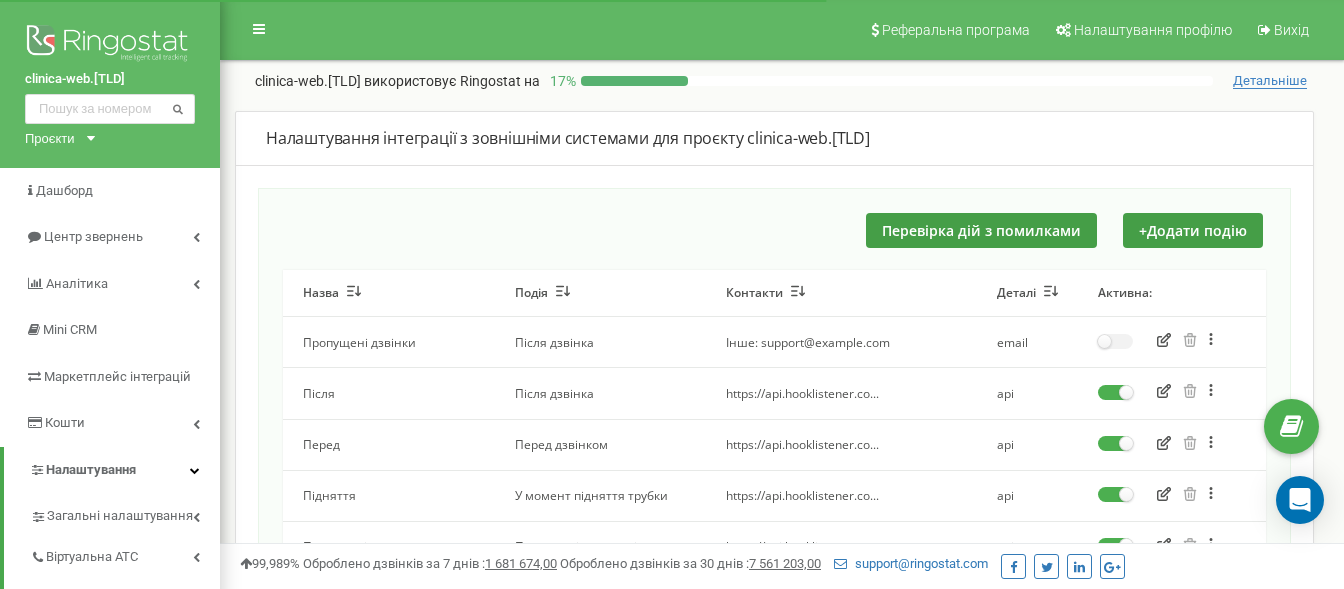 scroll, scrollTop: 0, scrollLeft: 0, axis: both 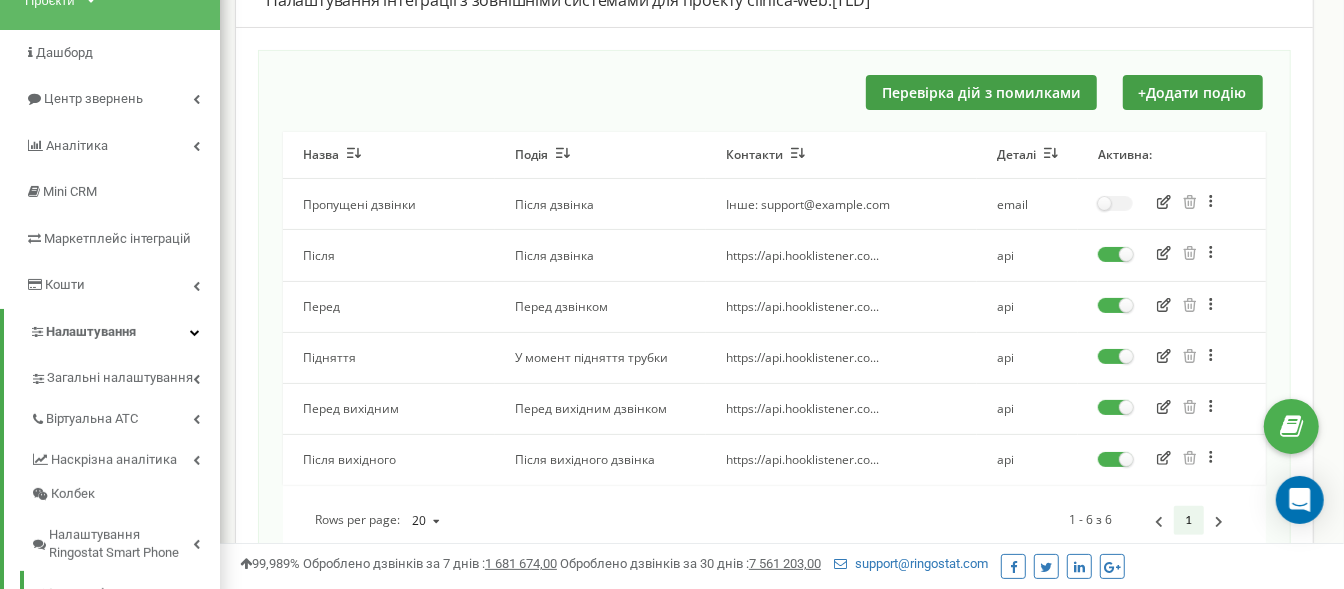 click 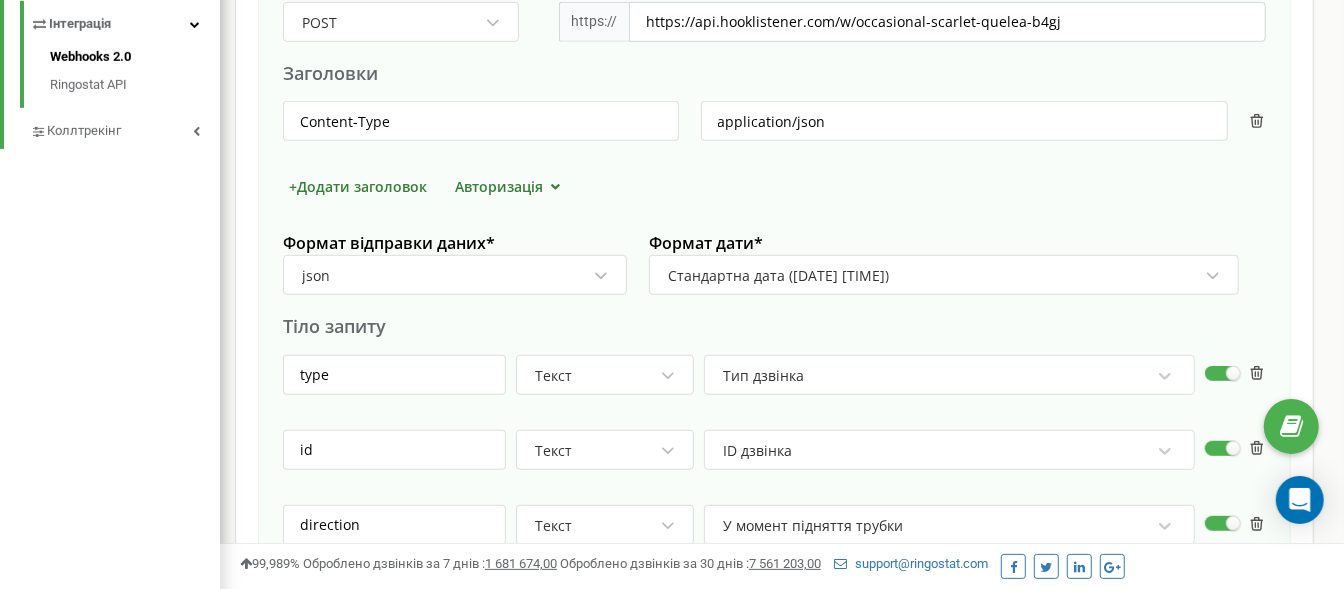 scroll, scrollTop: 971, scrollLeft: 0, axis: vertical 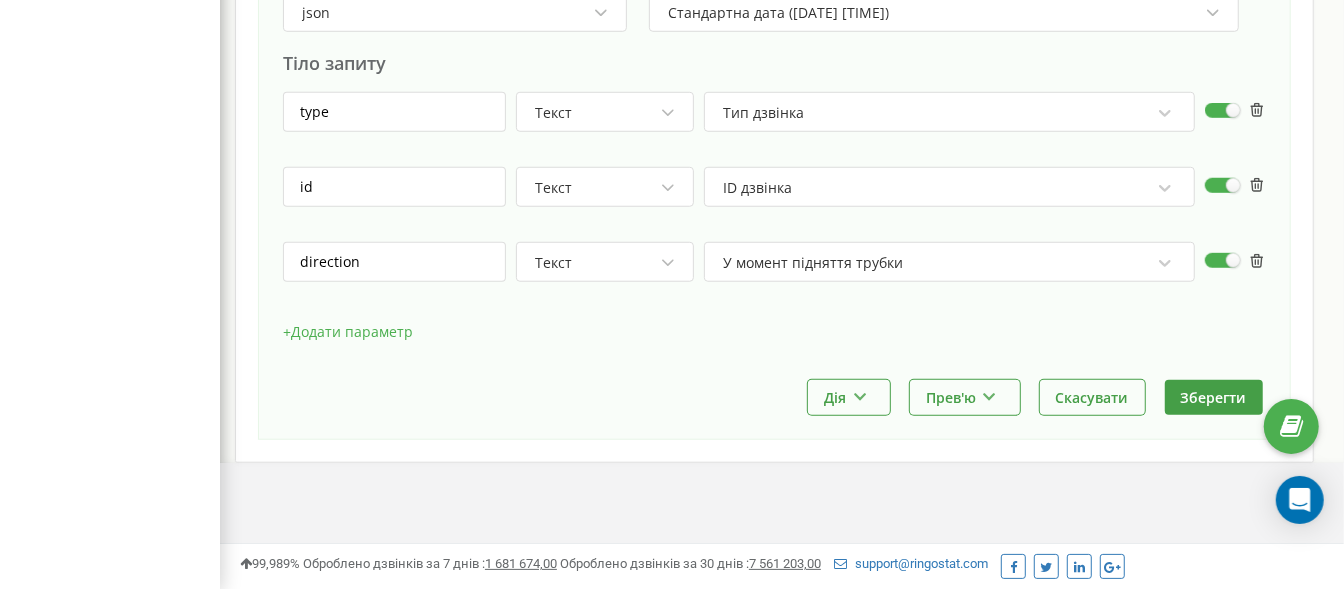 click on "+  Додати параметр" at bounding box center (348, 332) 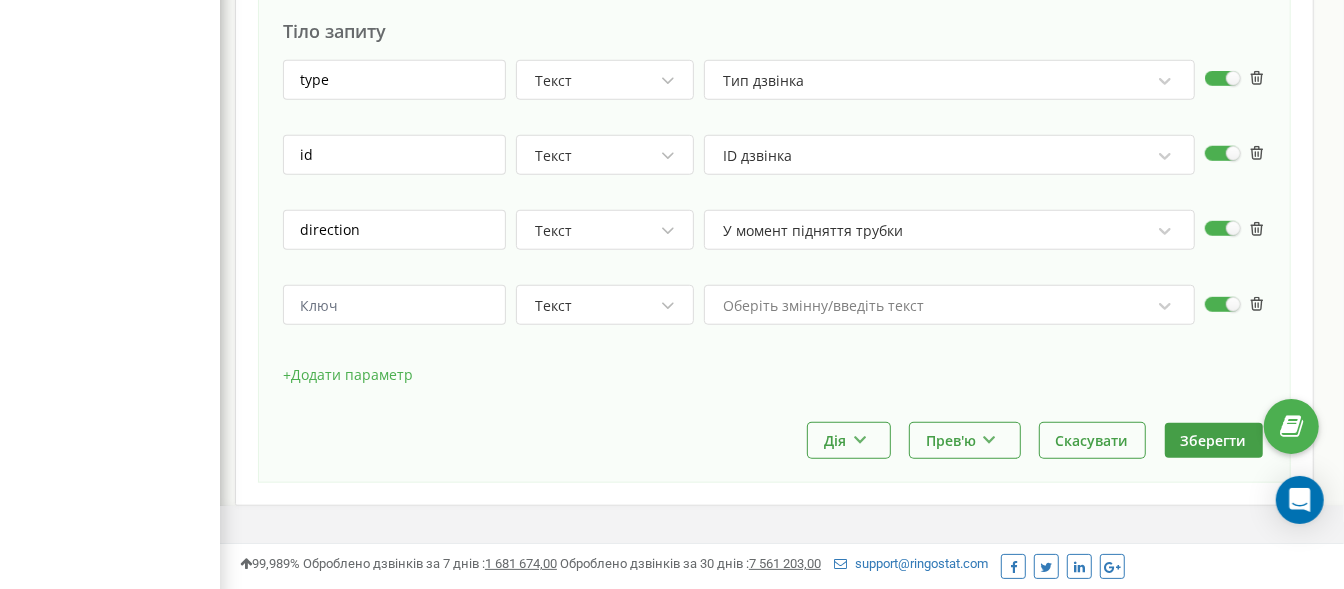 click on "Оберіть змінну/введіть текст" at bounding box center [949, 305] 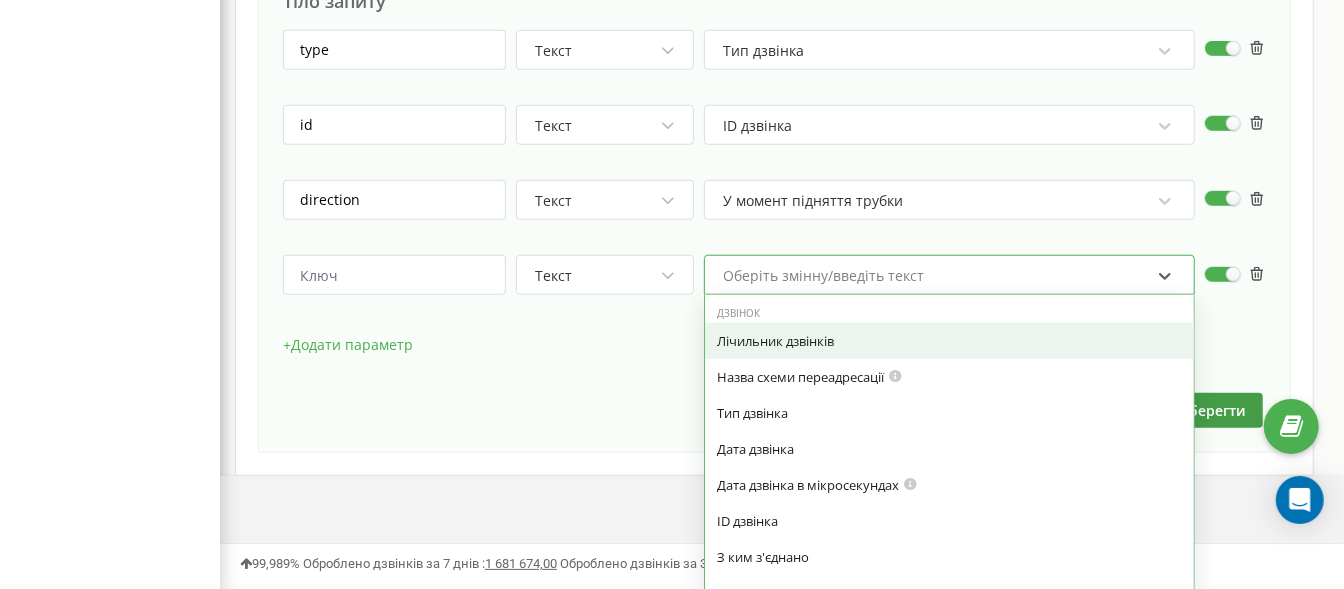 scroll, scrollTop: 1036, scrollLeft: 0, axis: vertical 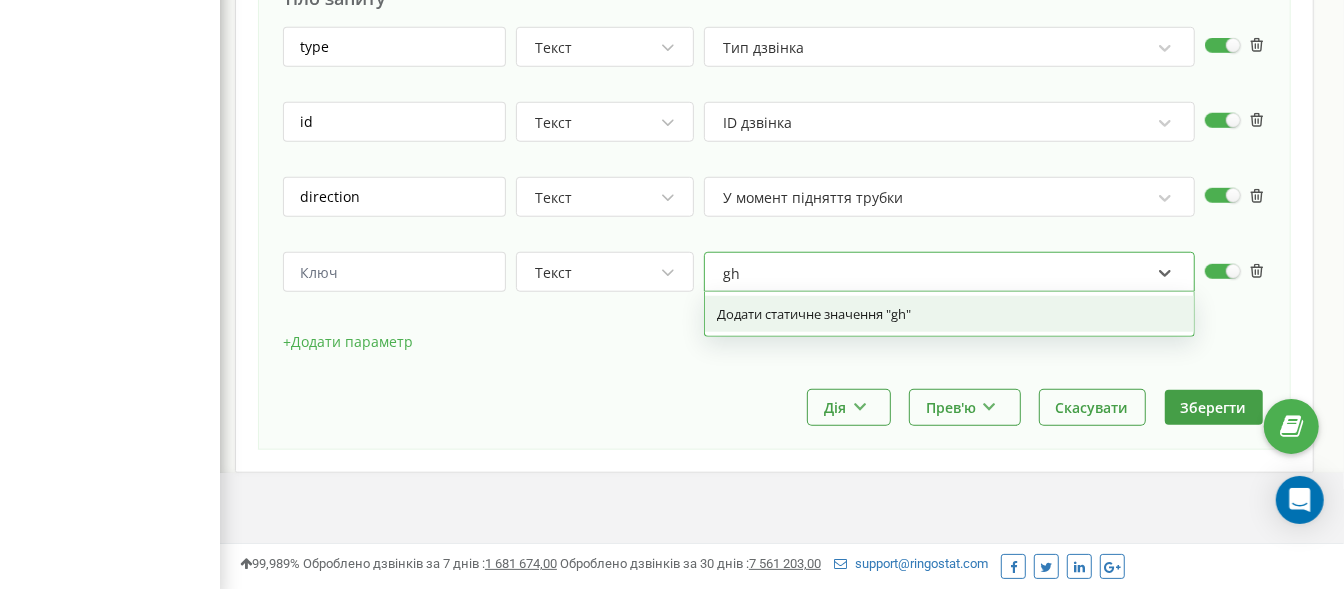 type on "g" 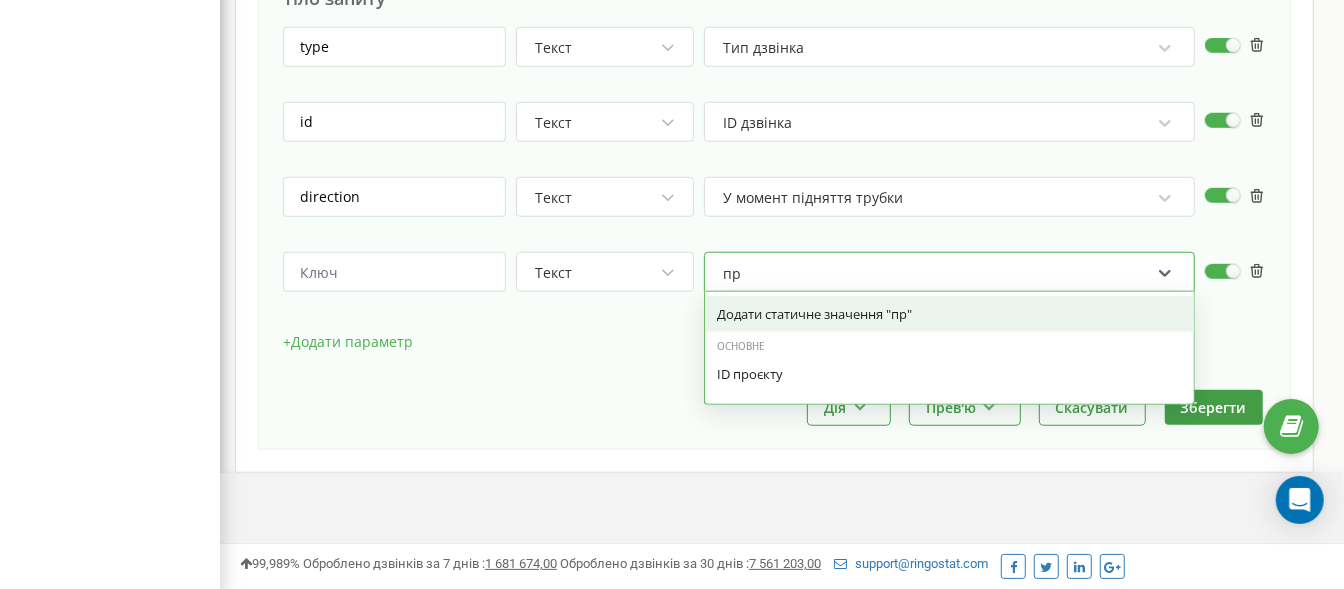 type on "п" 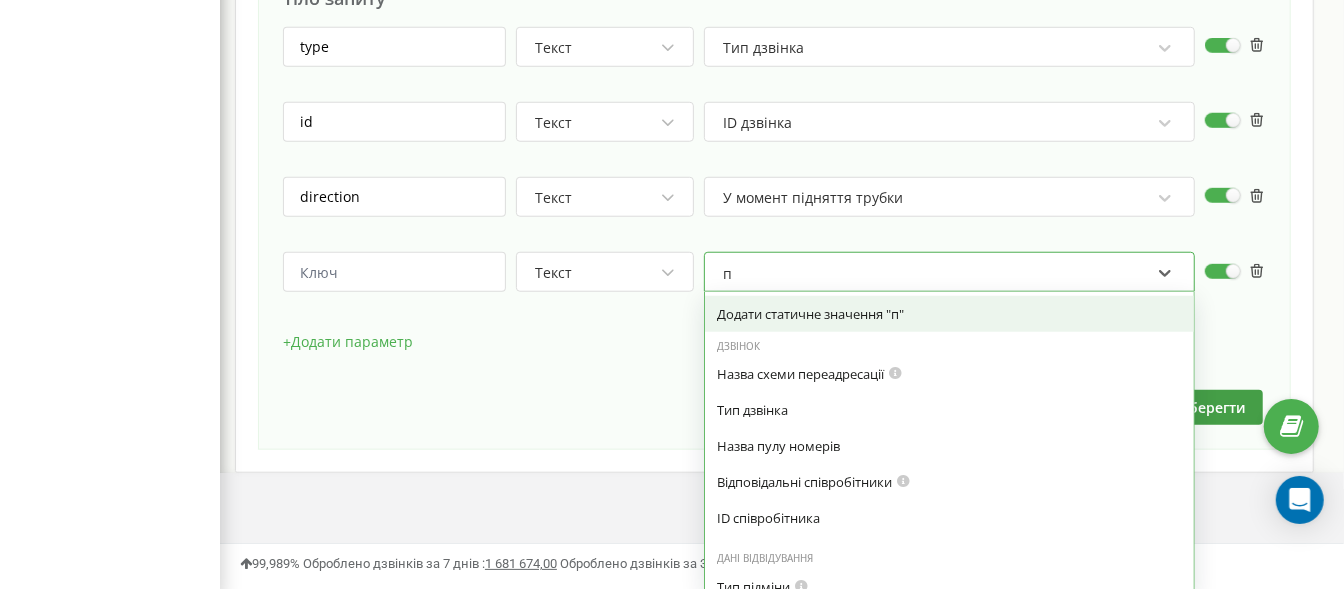 type 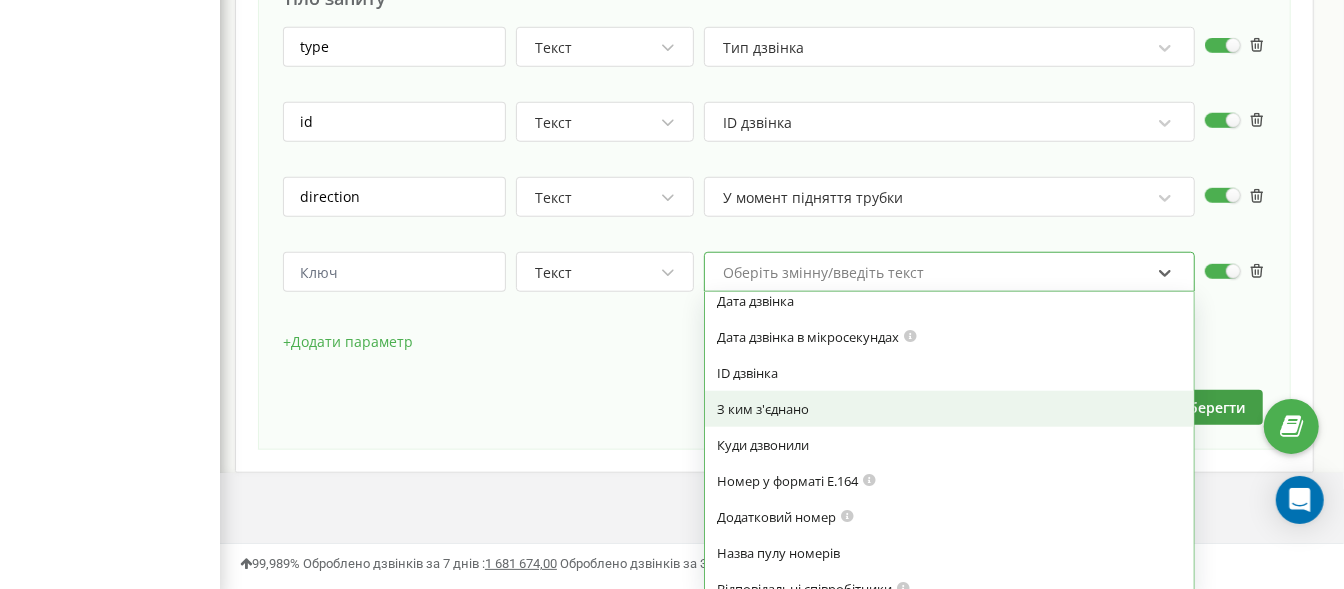 scroll, scrollTop: 147, scrollLeft: 0, axis: vertical 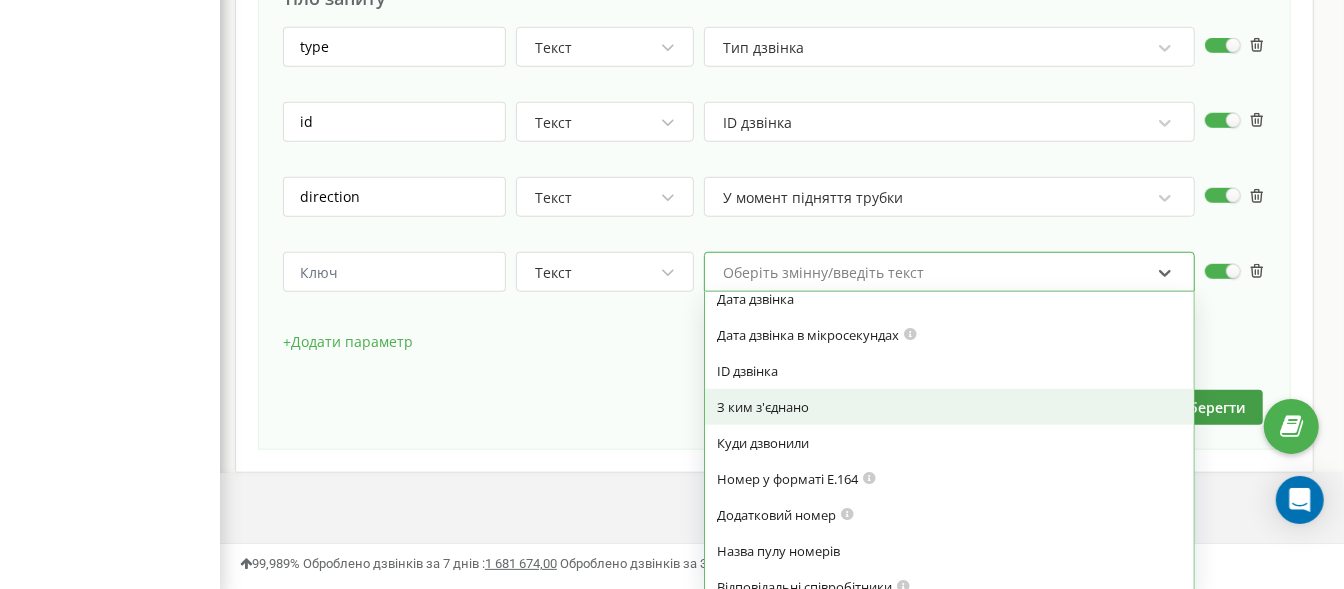 click on "HTTP метод * POST Напрямок * https://https://api.hooklistener.com/w/occasional-scarlet-quelea-b4gj Заголовки Content-Type application/json + Додати заголовок Авторизація Формат відправки даних * json Формат дати * Стандартна дата (2023-01-20 15:00:00) Тіло запиту type Текст Тип дзвінка id Текст ID дзвінка direction Текст У момент підняття трубки Текст option З ким з'єднано focused, 0 of 7. 28 results available. Use Up and Down to choose options, press Enter to select the currently focused option, press Escape to exit the menu, press Tab to select the option and exit the menu. Оберіть змінну/введіть текст Дзвінок Лічильник дзвінків Назва схеми переадресації Тип дзвінка Дата дзвінка Дата дзвінка в мікросекундах +" at bounding box center (774, 14) 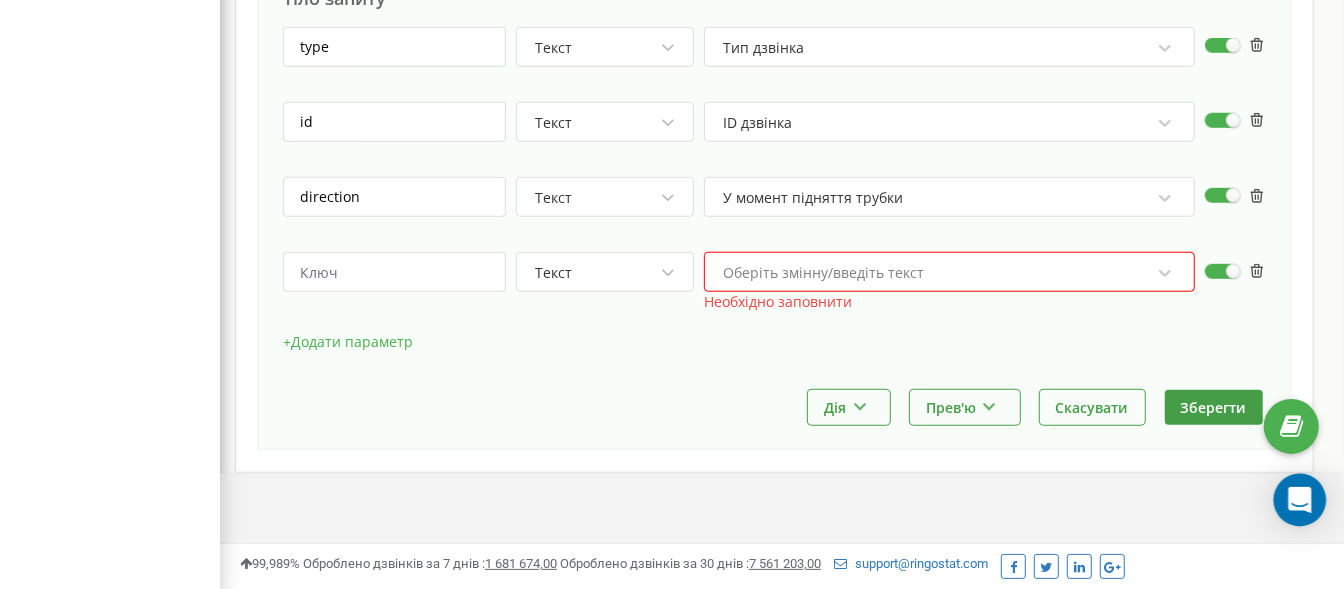 click 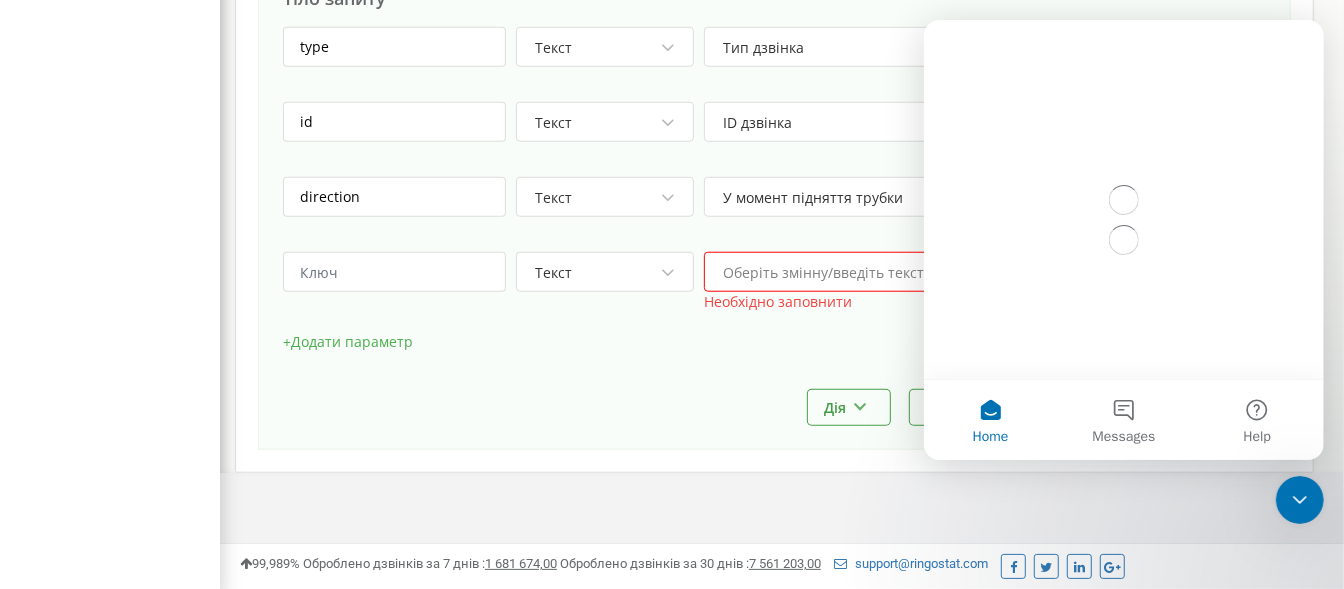 scroll, scrollTop: 0, scrollLeft: 0, axis: both 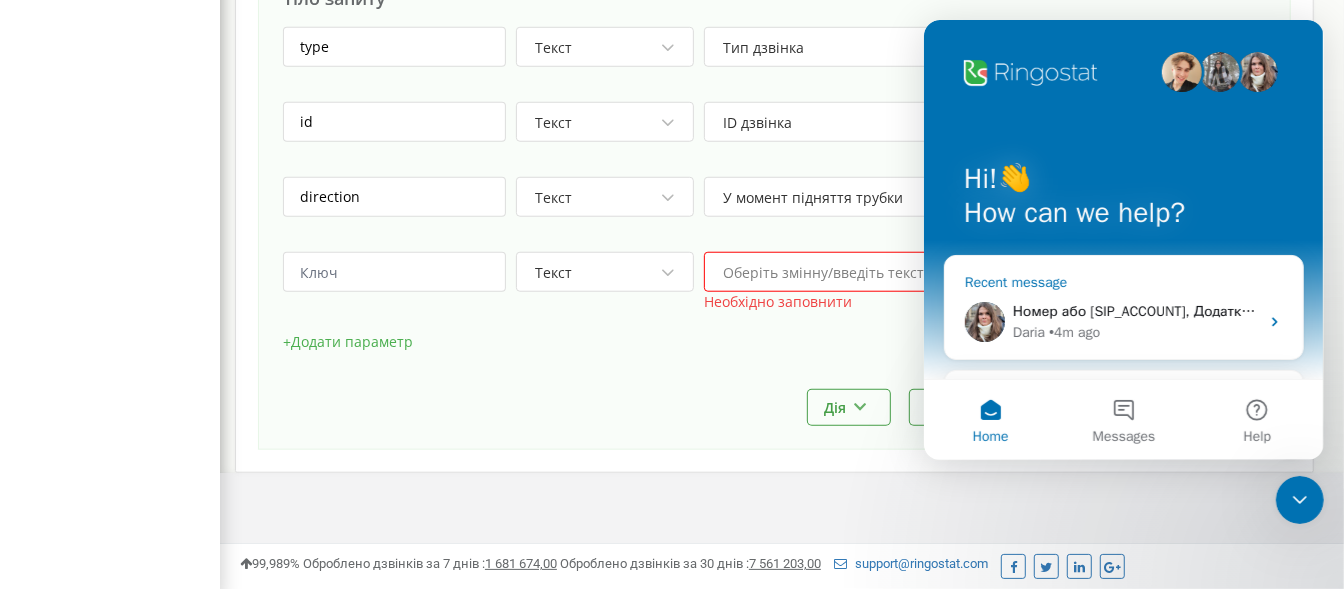 click on "• [TIME] ago" at bounding box center [1073, 332] 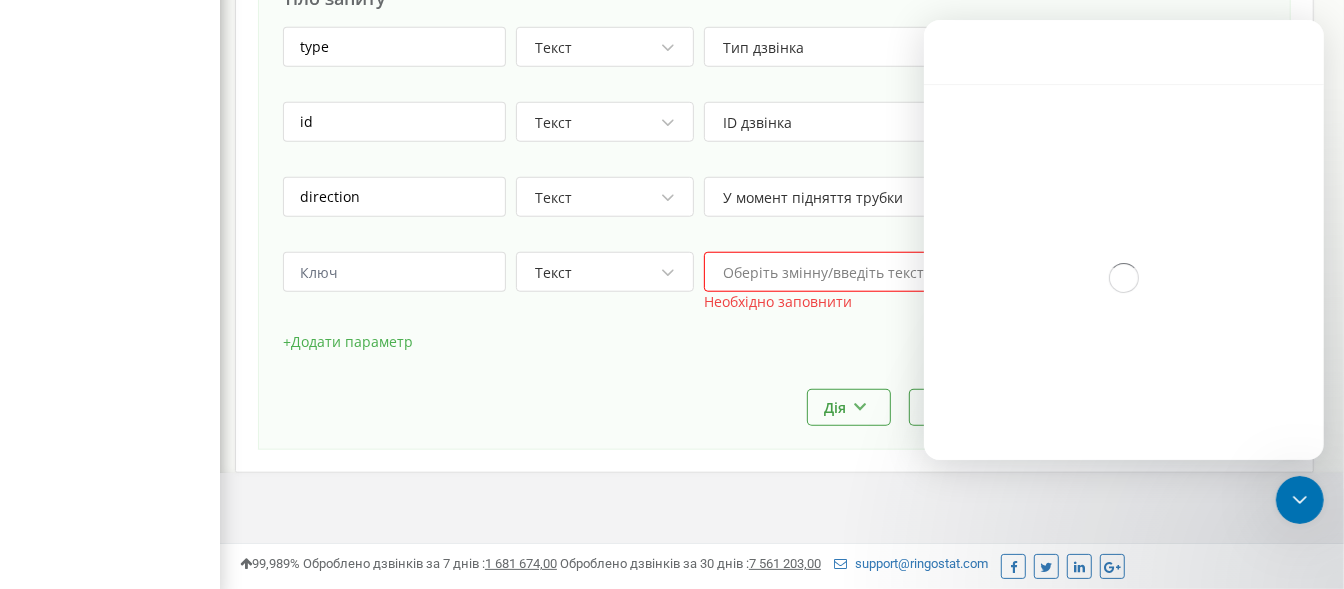 scroll, scrollTop: 1192, scrollLeft: 0, axis: vertical 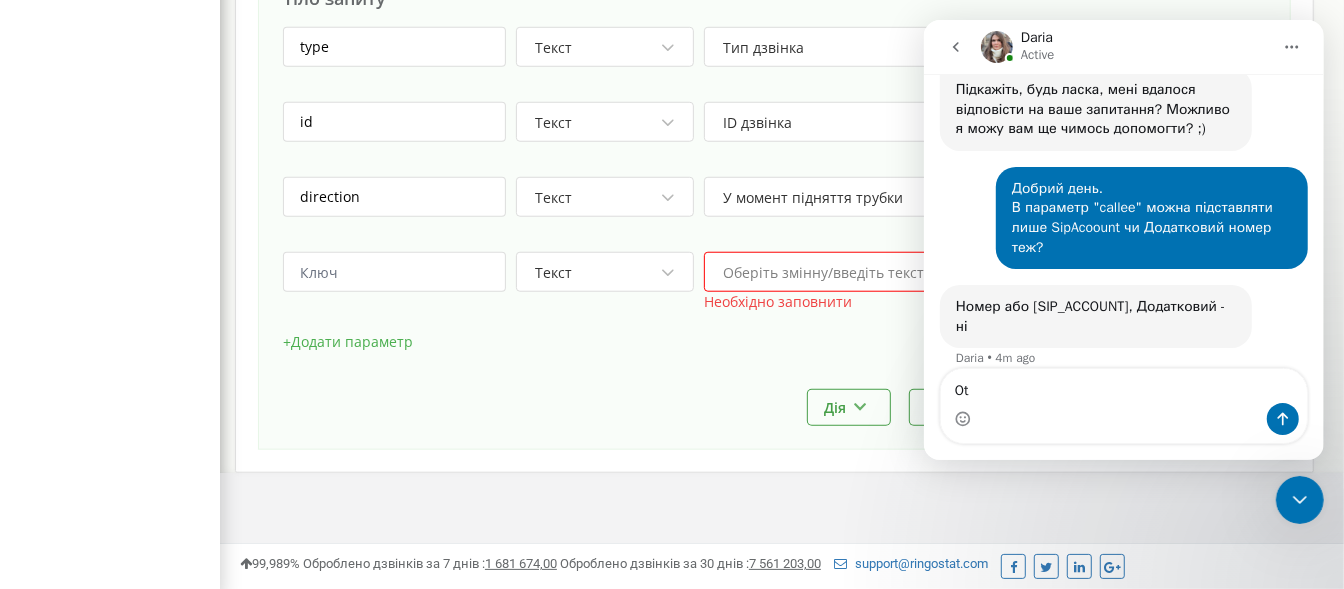 type on "O" 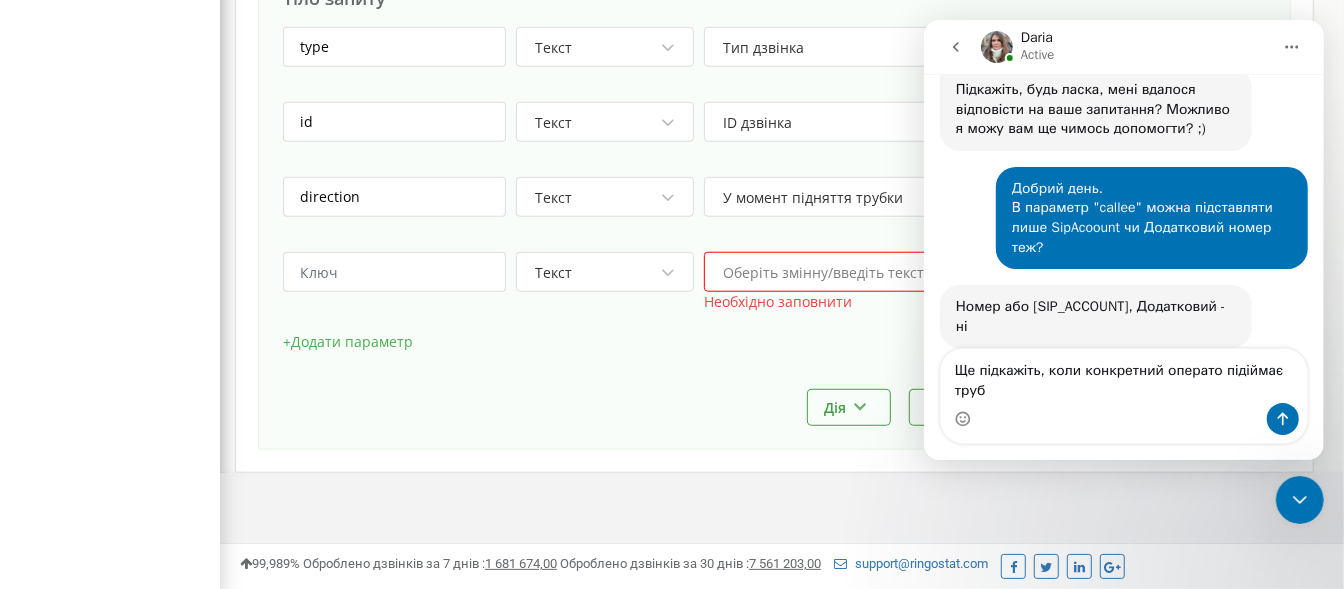 scroll, scrollTop: 1212, scrollLeft: 0, axis: vertical 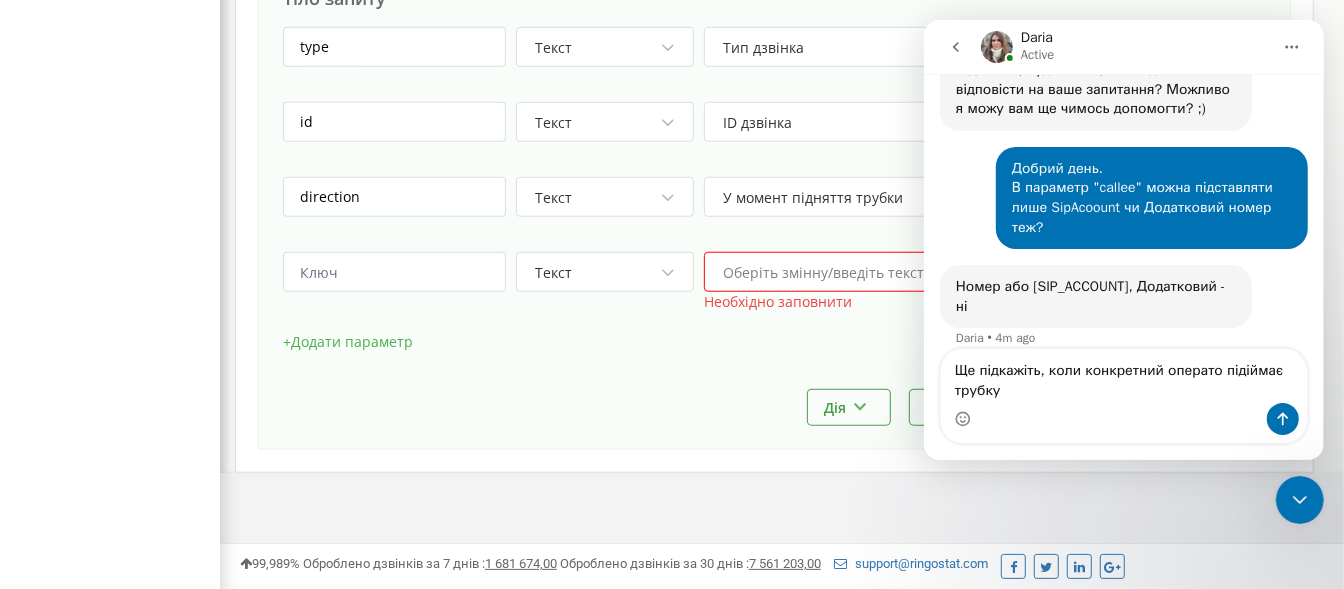 click on "Ще підкажіть, коли конкретний операто підіймає трубку" at bounding box center (1123, 376) 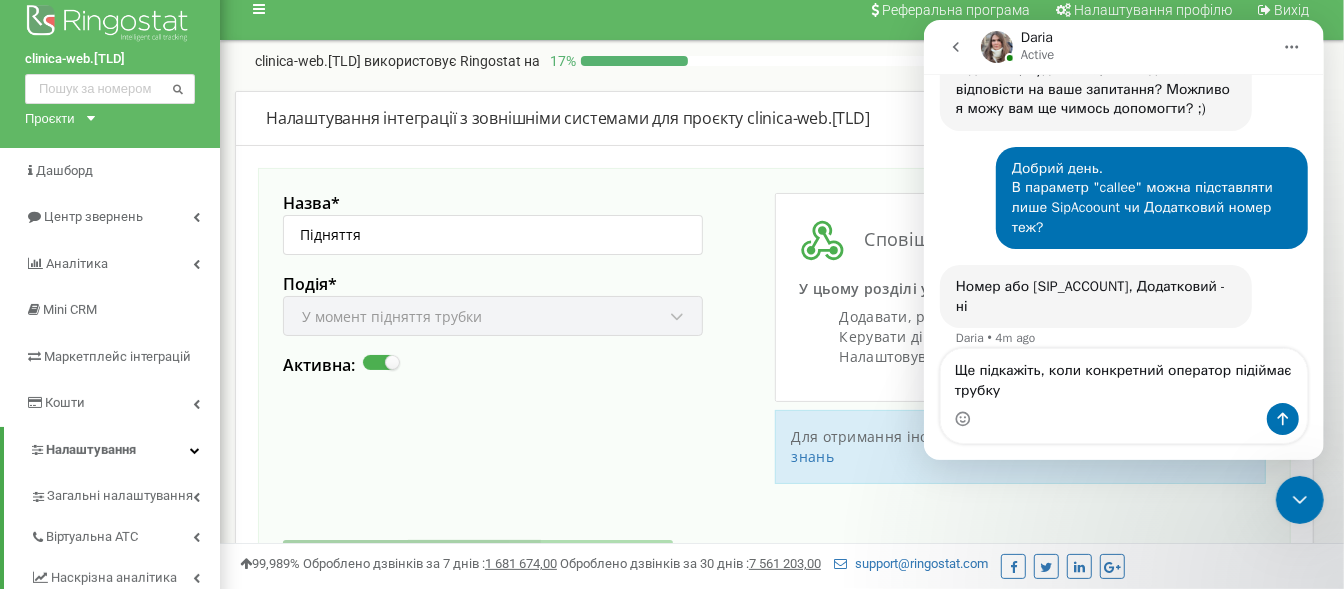 scroll, scrollTop: 9, scrollLeft: 0, axis: vertical 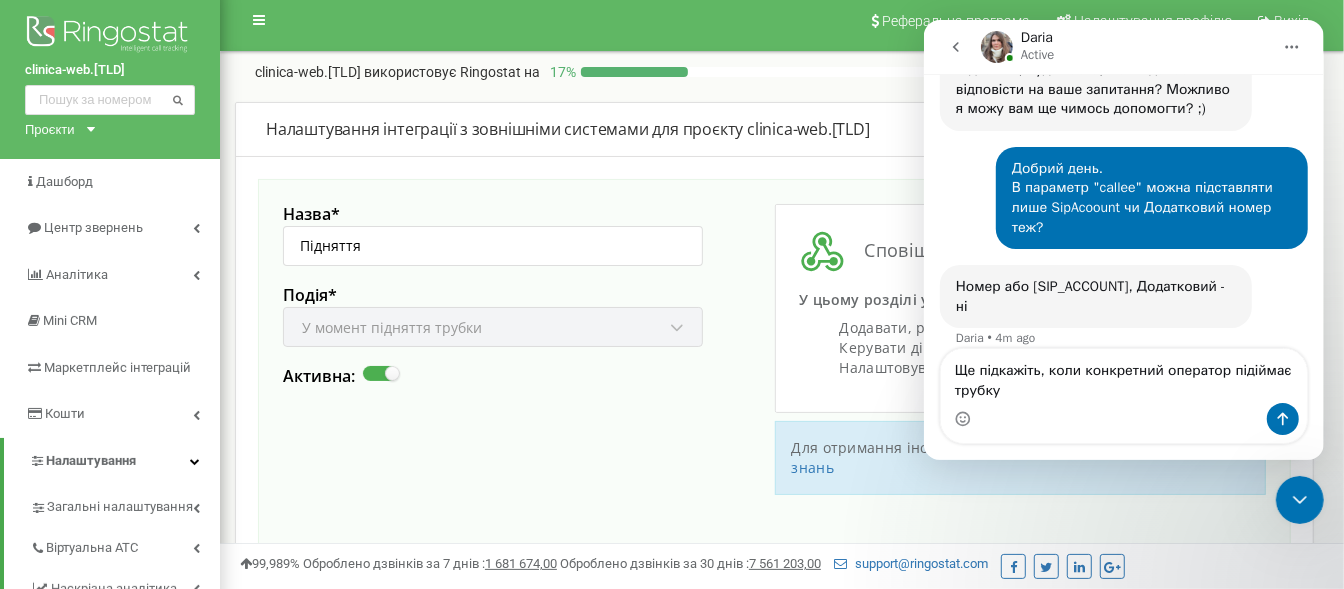 click on "Ще підкажіть, коли конкретний оператор підіймає трубку" at bounding box center [1123, 376] 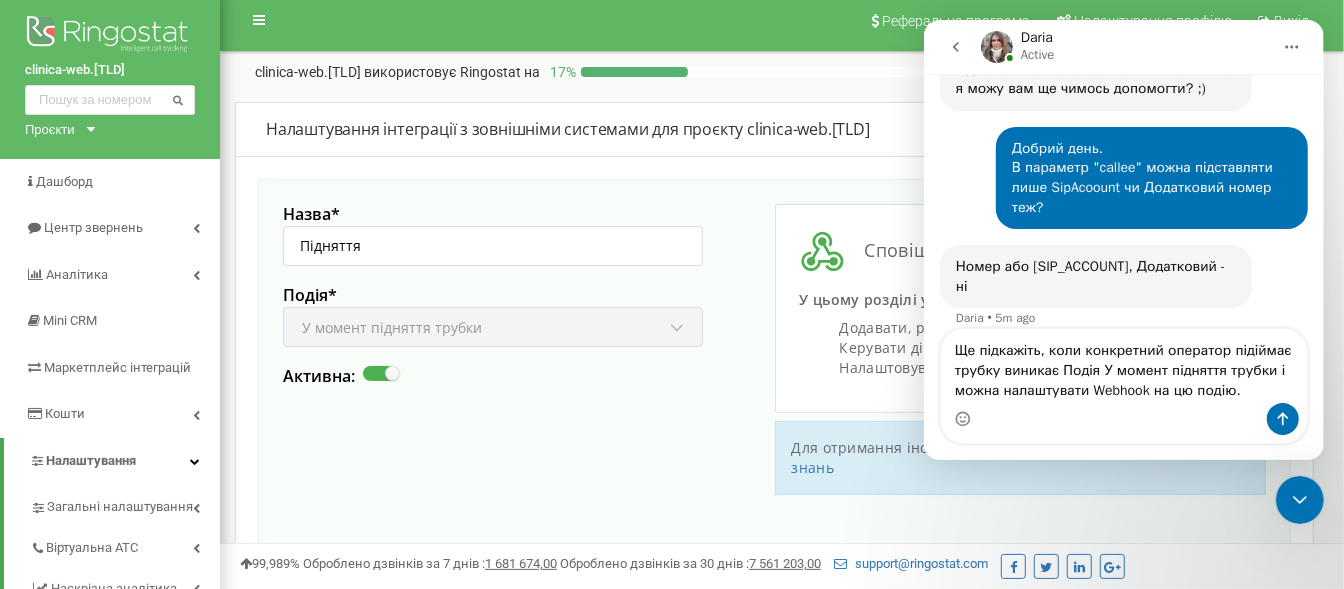 scroll, scrollTop: 1252, scrollLeft: 0, axis: vertical 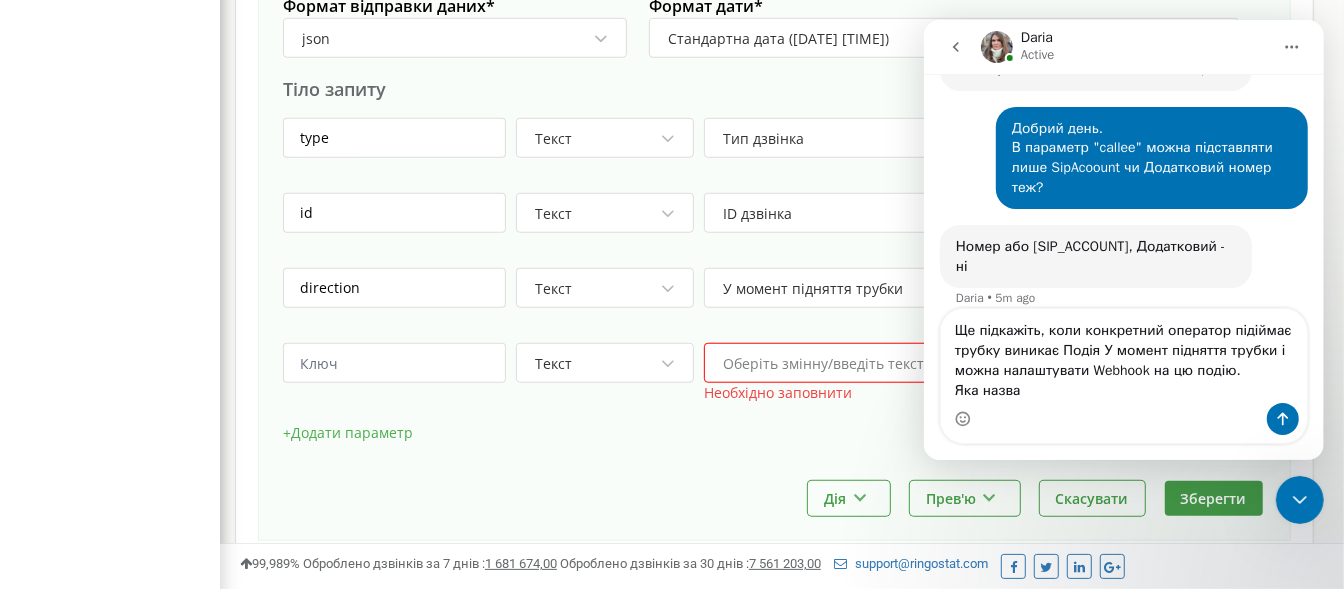 click on "Оберіть змінну/введіть текст" at bounding box center (949, 363) 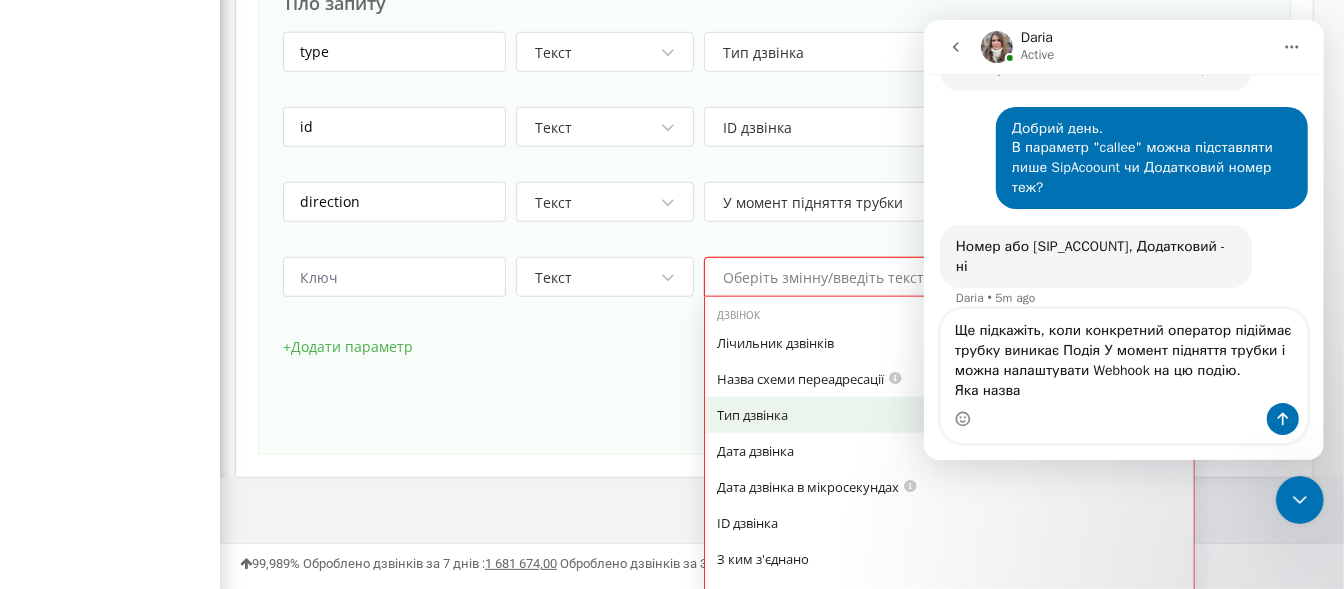 scroll, scrollTop: 1036, scrollLeft: 0, axis: vertical 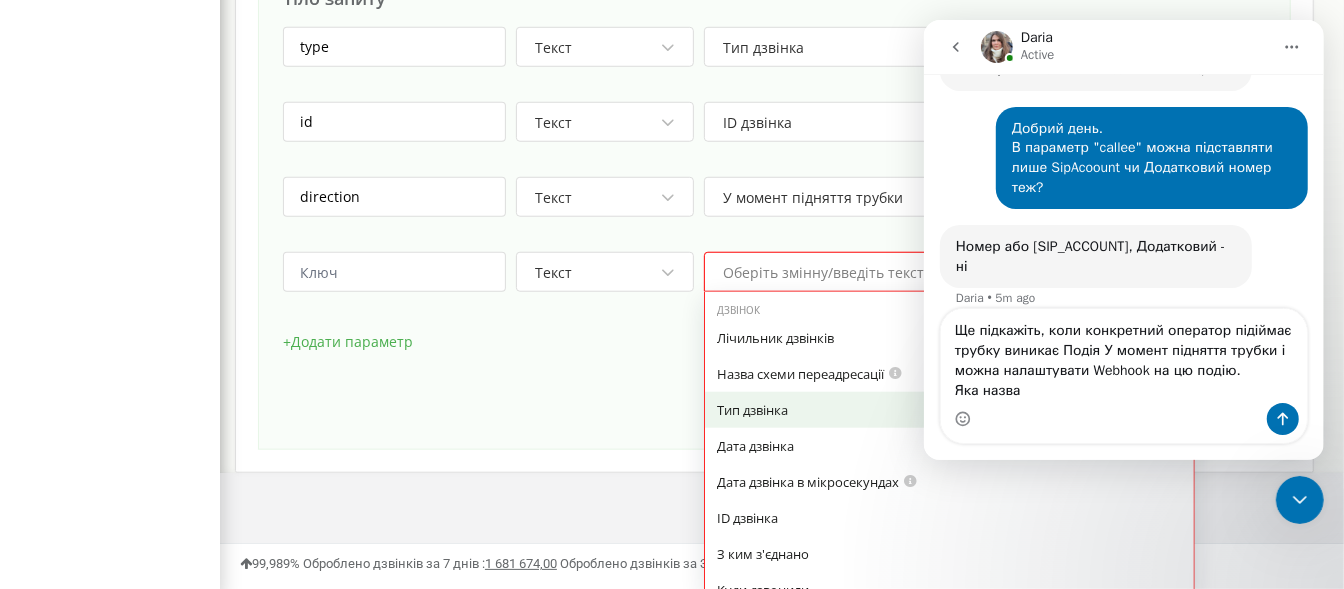 click on "+  Додати параметр" at bounding box center [774, 352] 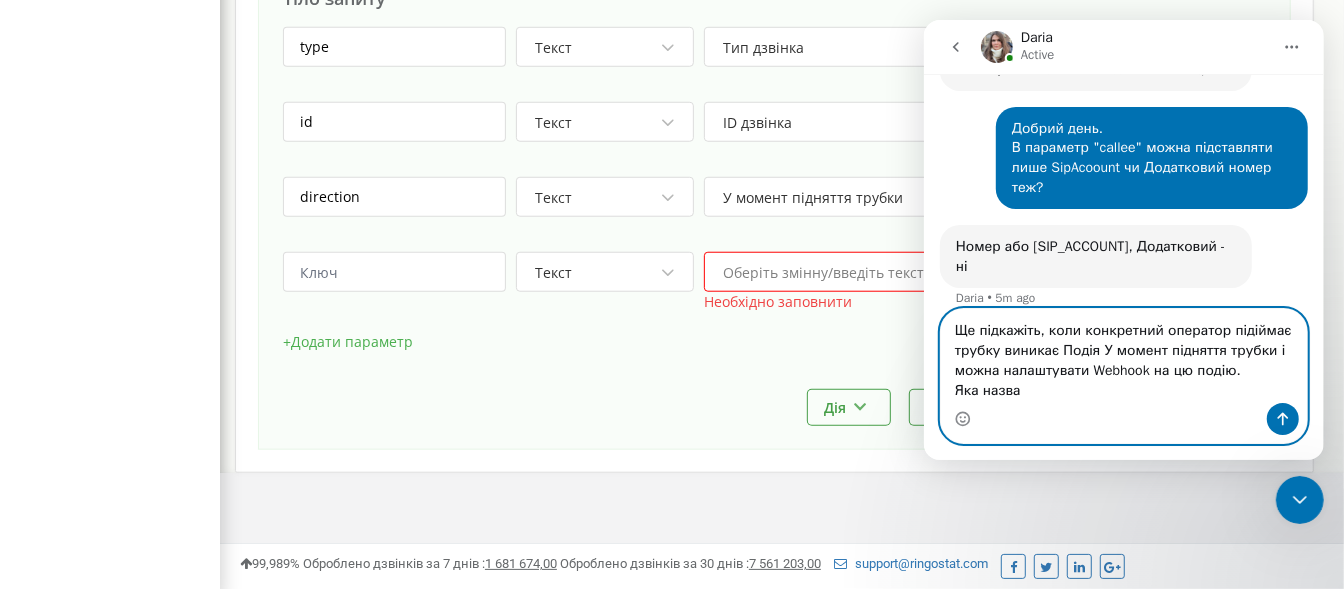 click on "Ще підкажіть, коли конкретний оператор підіймає трубку виникає Подія У момент підняття трубки і можна налаштувати Webhook на цю подію.
Яка назва" at bounding box center [1123, 356] 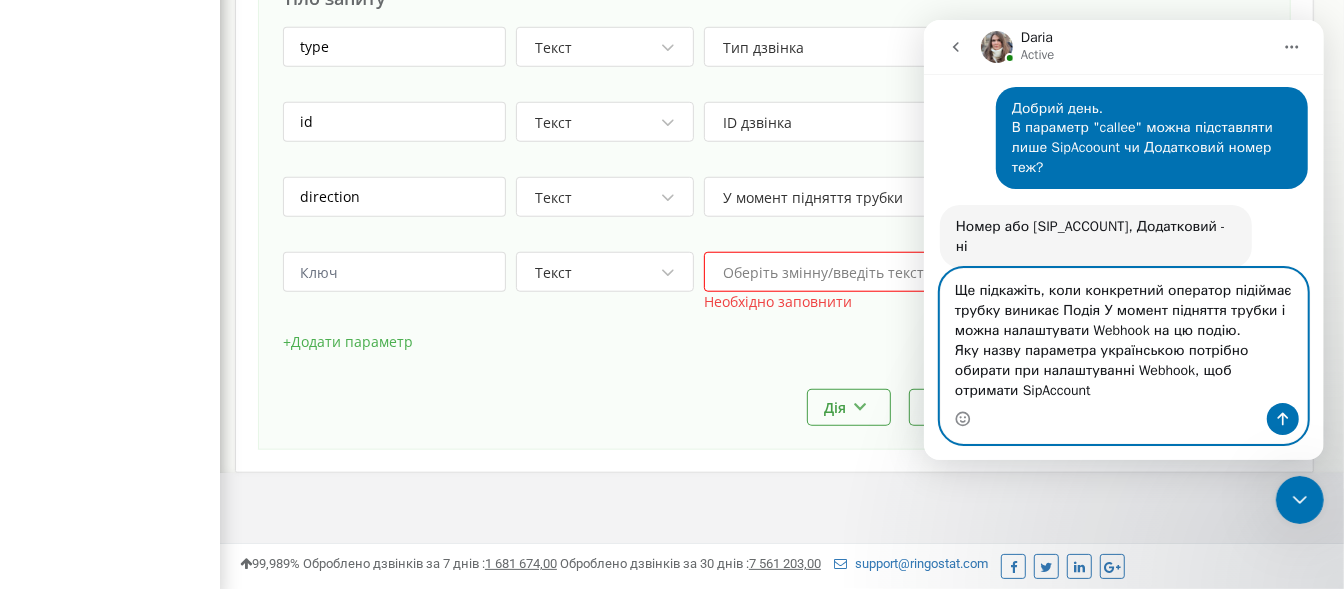 scroll, scrollTop: 1292, scrollLeft: 0, axis: vertical 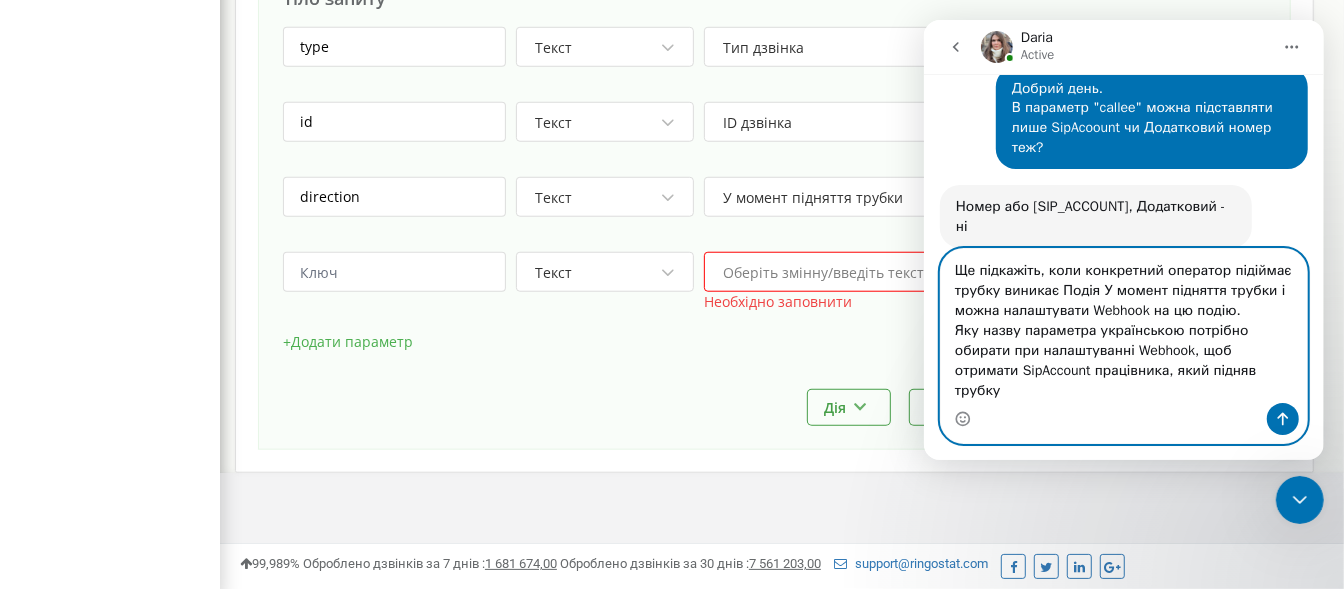 type on "Ще підкажіть, коли конкретний оператор підіймає трубку виникає Подія У момент підняття трубки і можна налаштувати Webhook на цю подію.
Яку назву параметра українською потрібно обирати при налаштуванні Webhook, щоб отримати SipAccount працівника, який підняв трубку?" 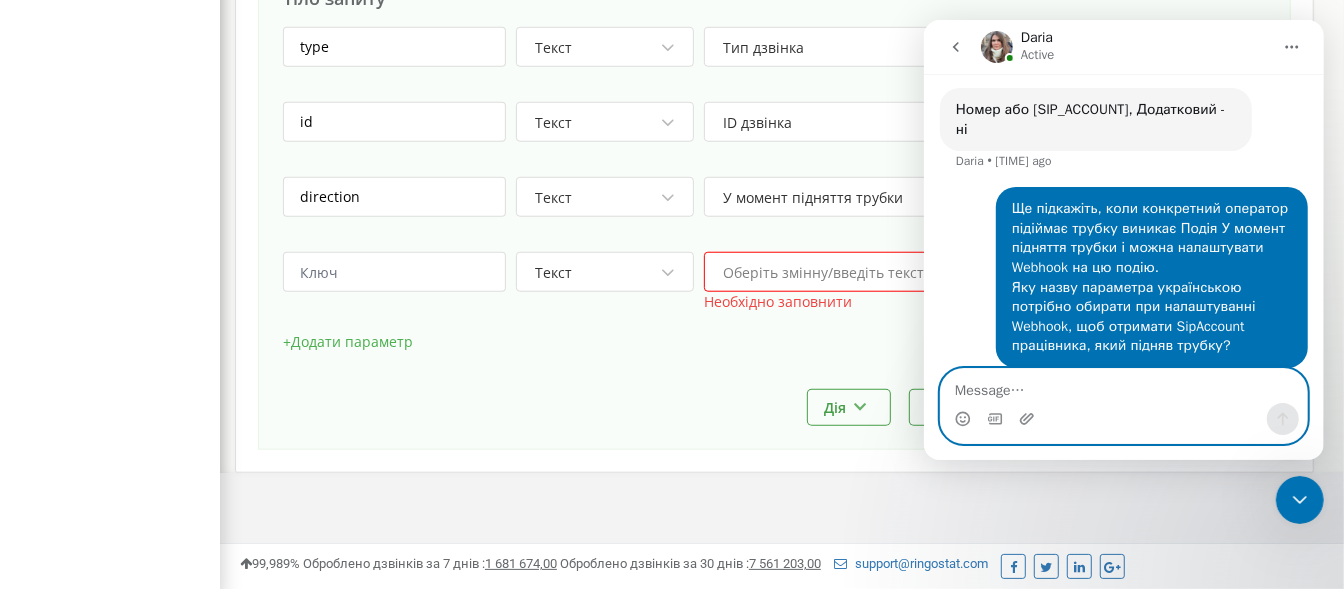 scroll, scrollTop: 1388, scrollLeft: 0, axis: vertical 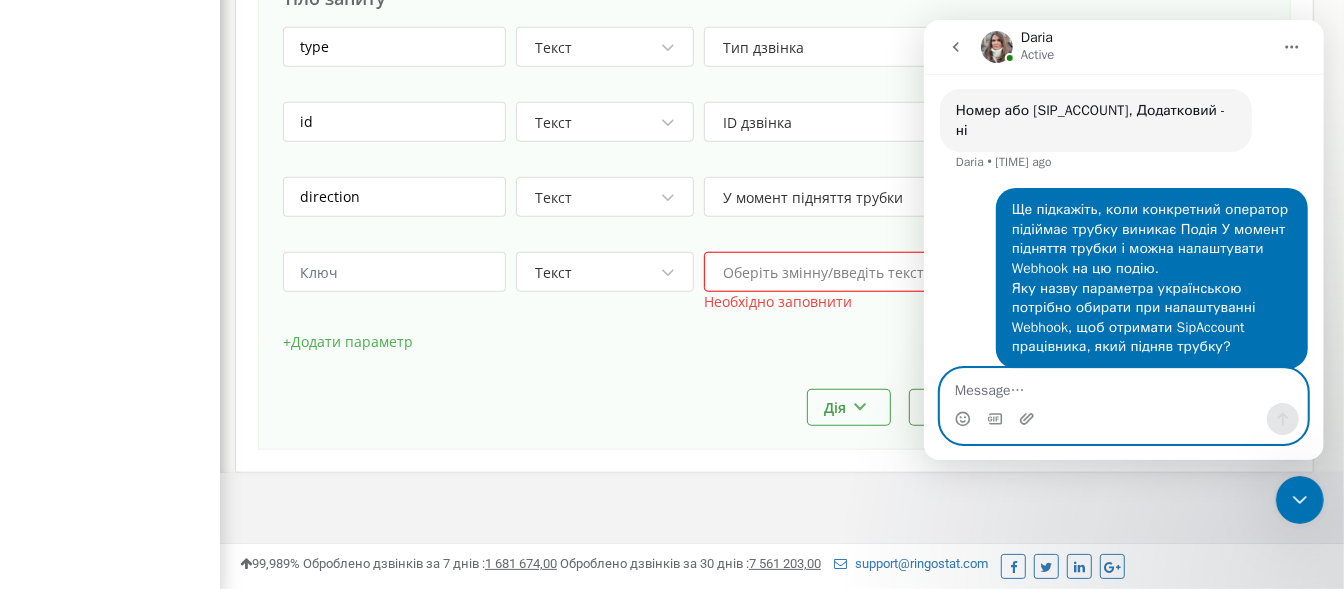 type 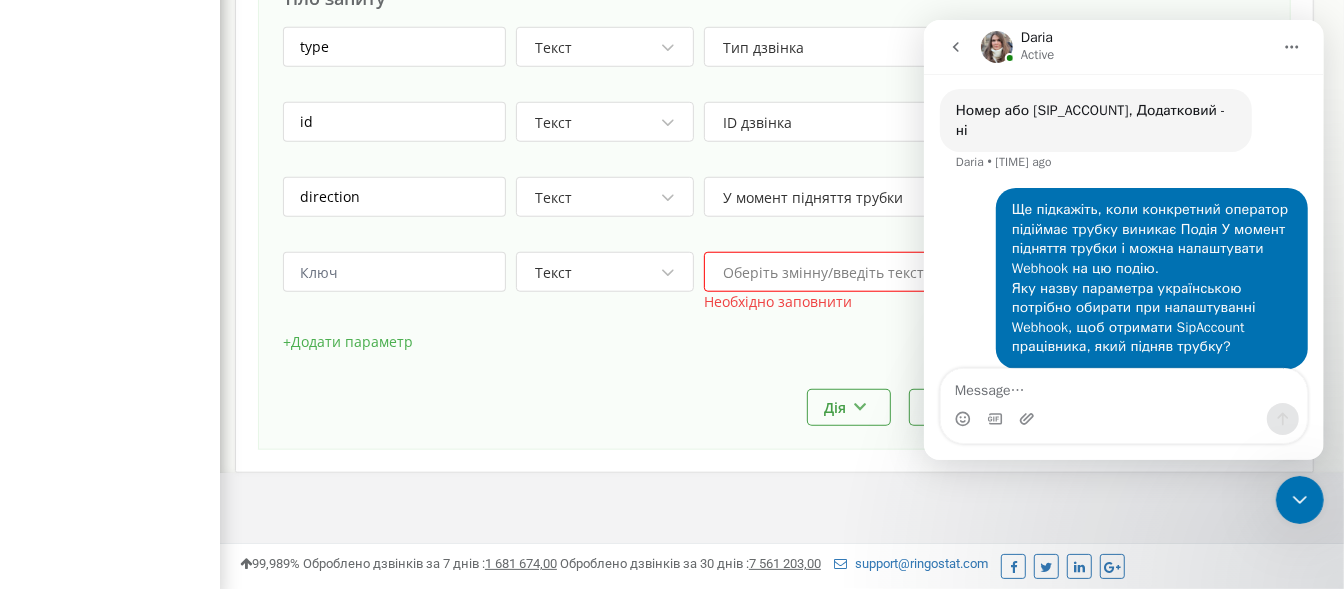 click on "Ще підкажіть, коли конкретний оператор підіймає трубку виникає Подія У момент підняття трубки і можна налаштувати Webhook на цю подію. Яку назву параметра українською потрібно обирати при налаштуванні Webhook, щоб отримати SipAccount працівника, який підняв трубку? [FIRST] • Just now" at bounding box center [1123, 290] 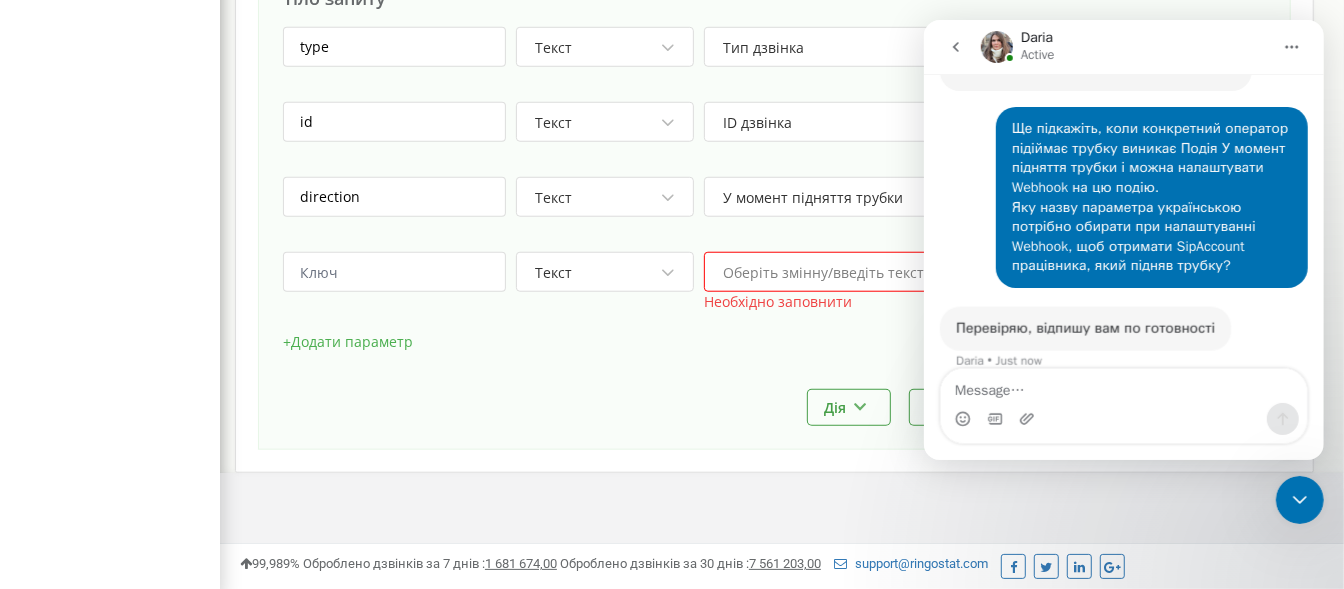 scroll, scrollTop: 1449, scrollLeft: 0, axis: vertical 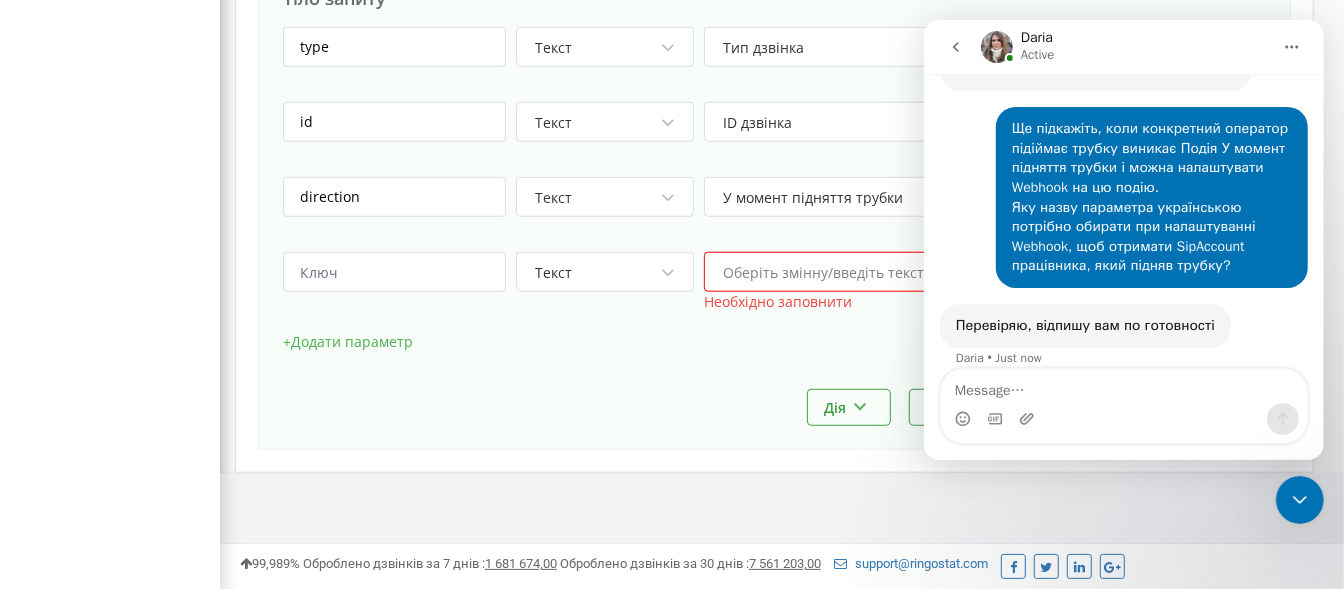 click on "Ще підкажіть, коли конкретний оператор підіймає трубку виникає Подія У момент підняття трубки і можна налаштувати Webhook на цю подію. Яку назву параметра українською потрібно обирати при налаштуванні Webhook, щоб отримати SipAccount працівника, який підняв трубку? [FIRST] • Just now" at bounding box center [1123, 205] 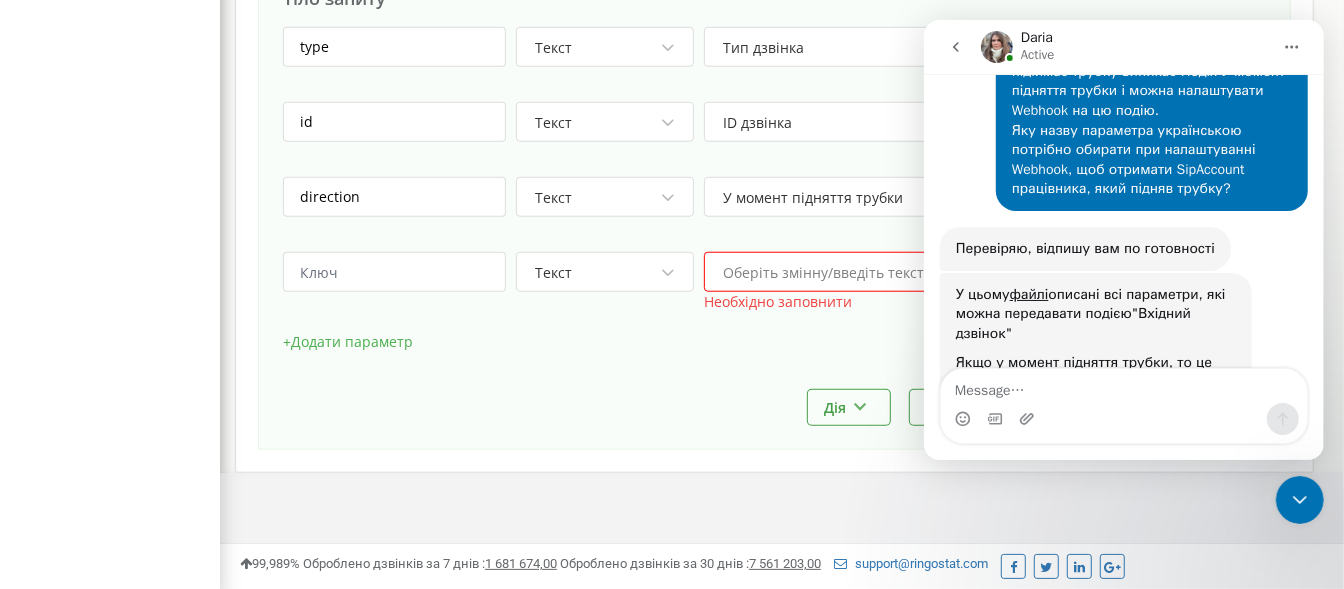 scroll, scrollTop: 1653, scrollLeft: 0, axis: vertical 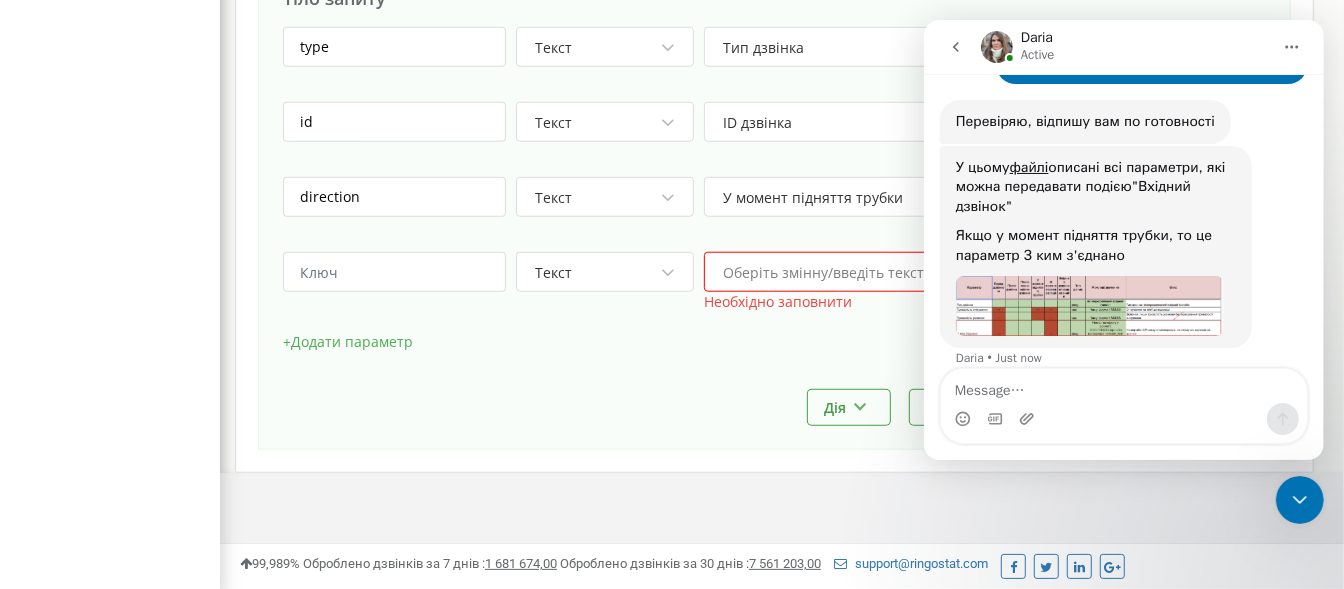 click at bounding box center [1089, 306] 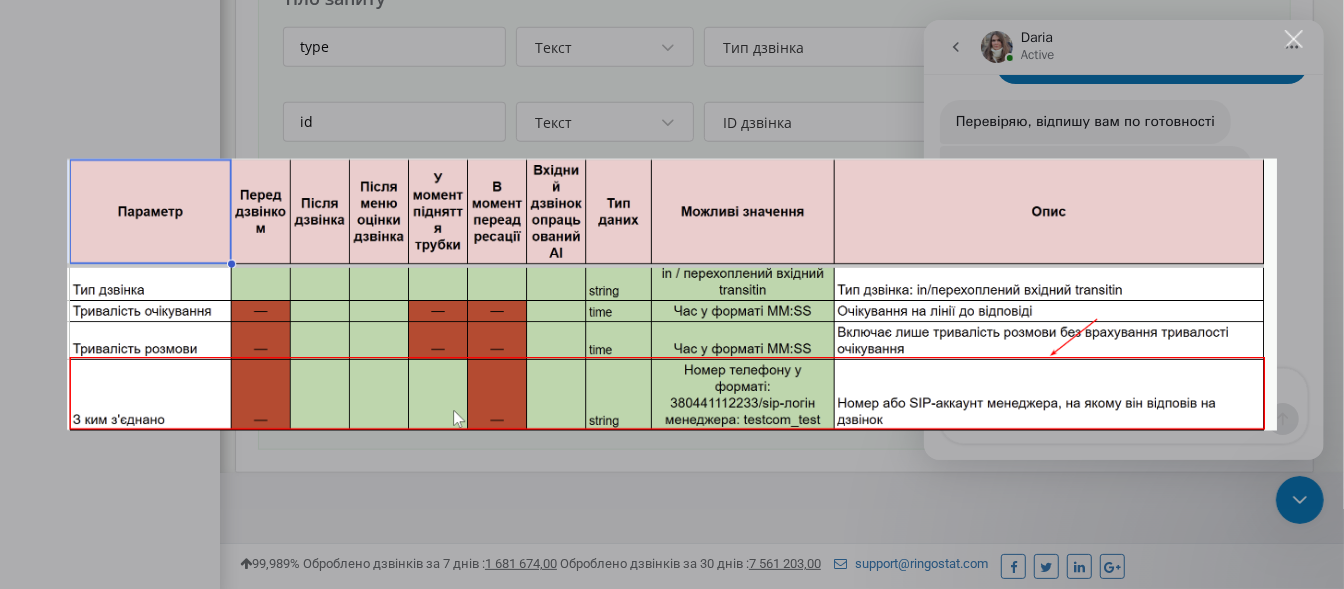 scroll, scrollTop: 0, scrollLeft: 0, axis: both 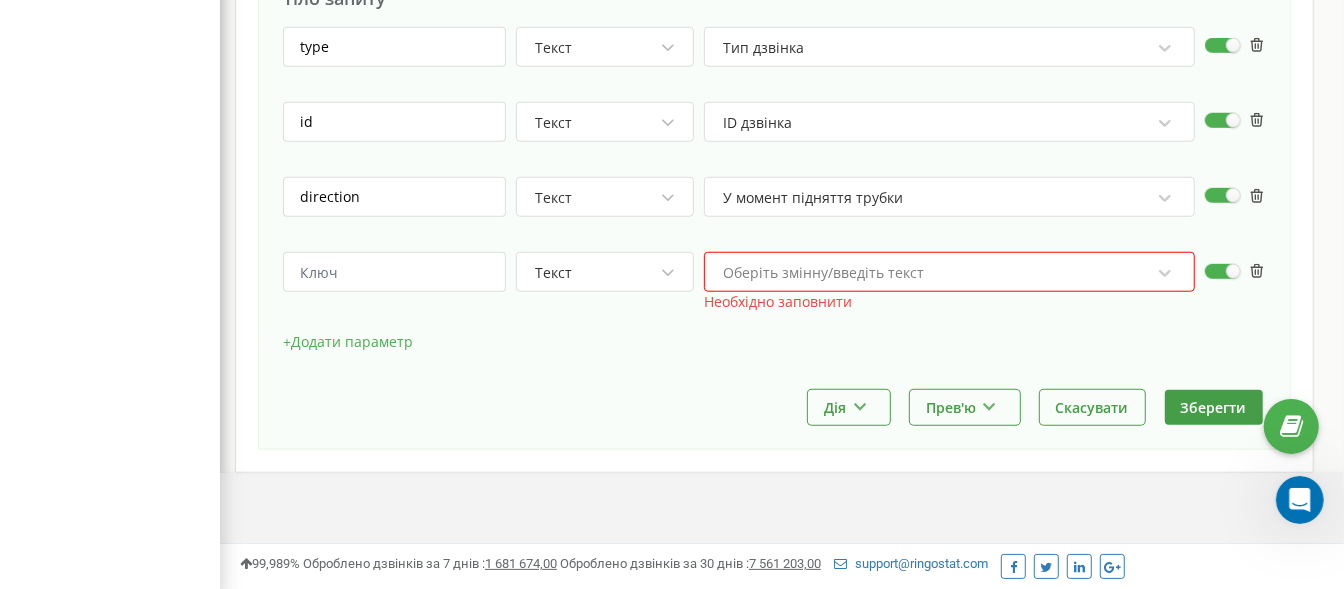 click 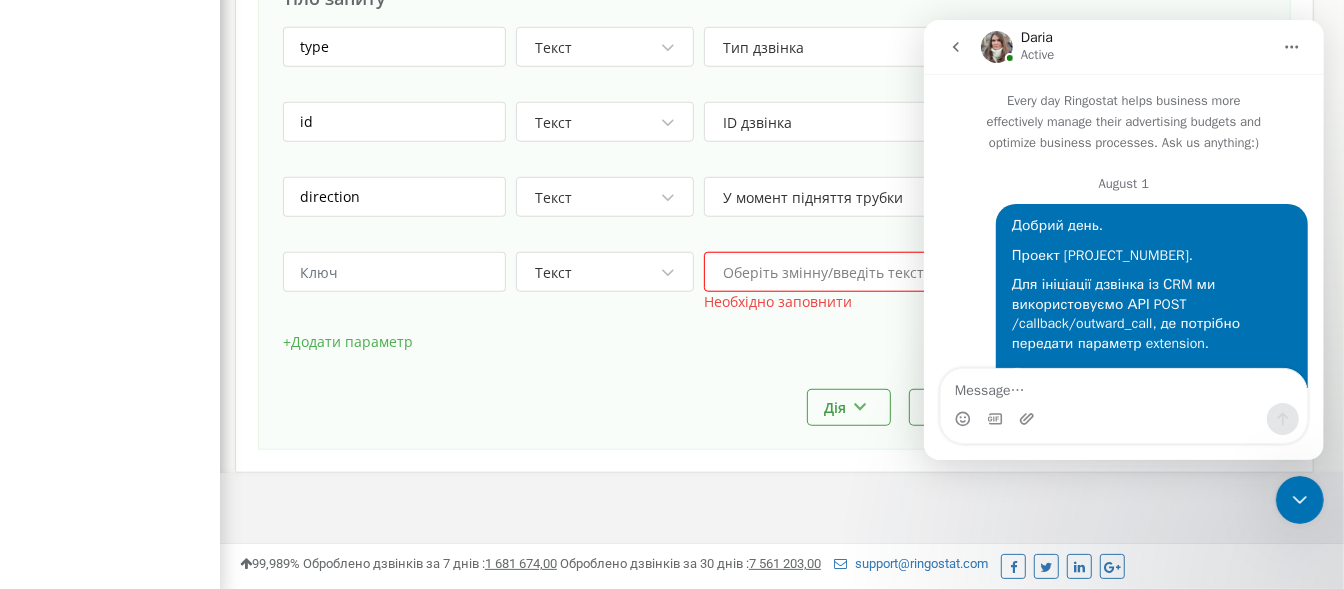 scroll, scrollTop: 1653, scrollLeft: 0, axis: vertical 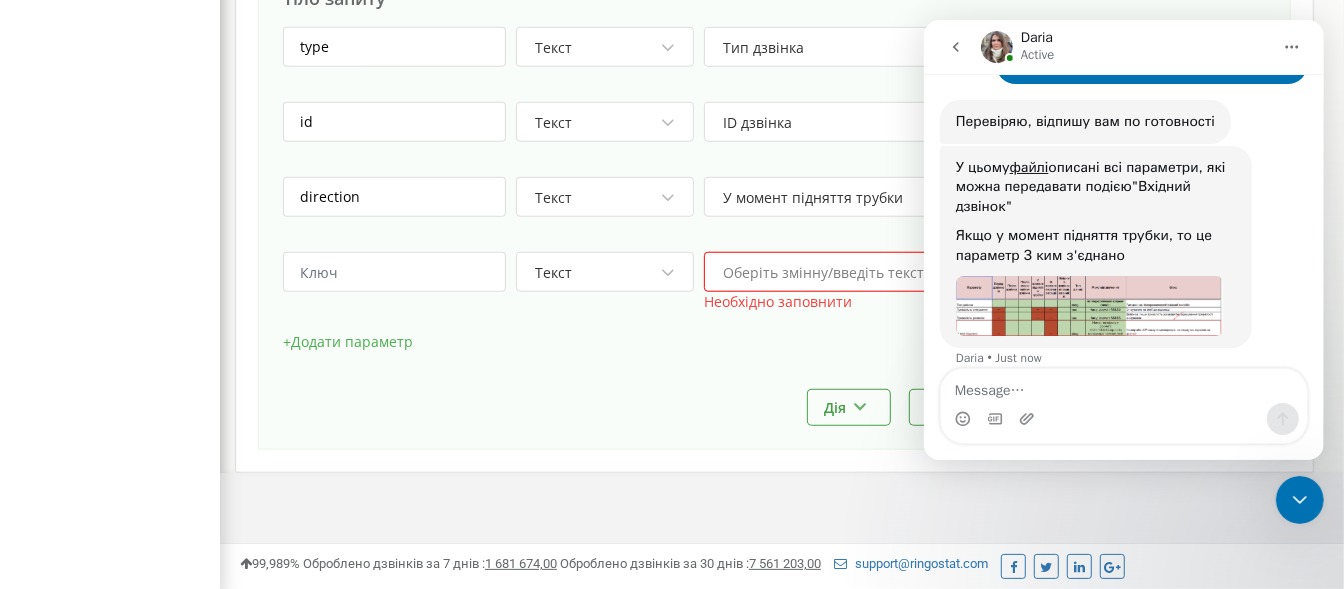 click at bounding box center (1123, 386) 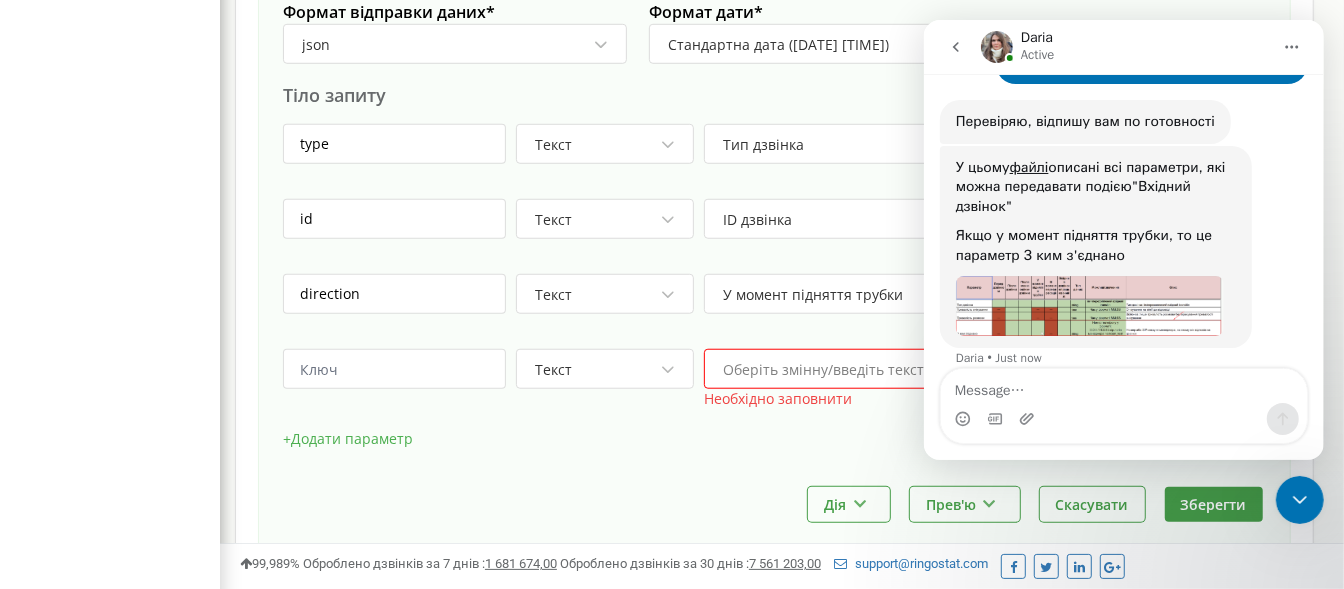scroll, scrollTop: 910, scrollLeft: 0, axis: vertical 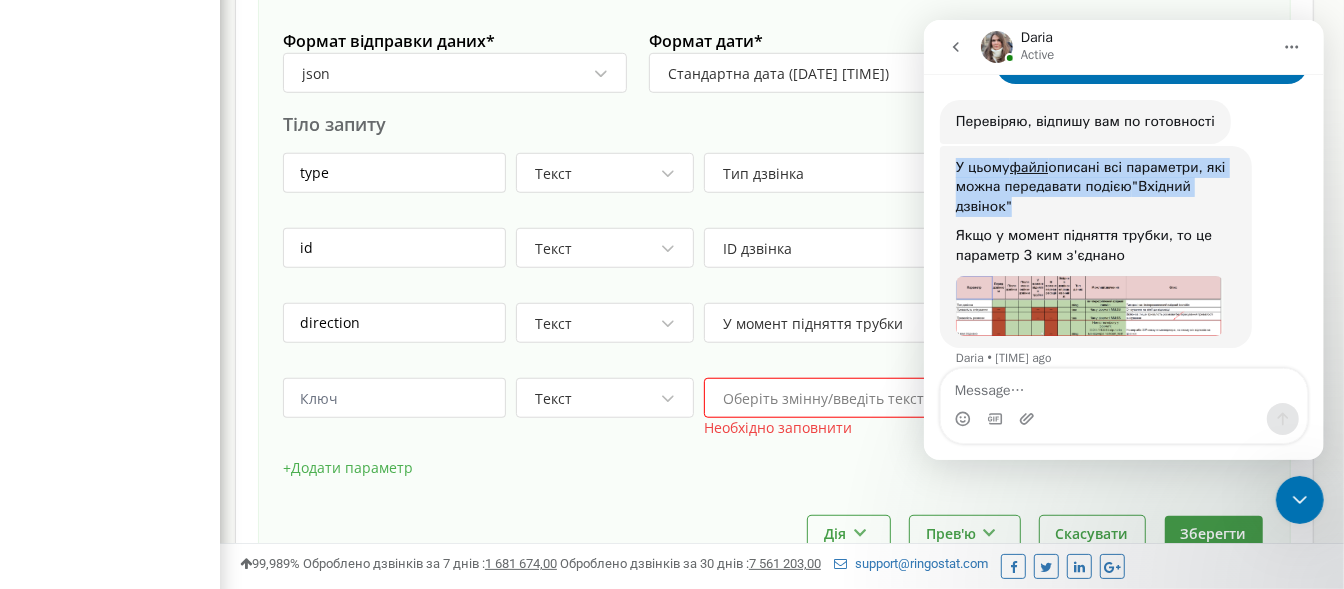 drag, startPoint x: 956, startPoint y: 150, endPoint x: 1024, endPoint y: 187, distance: 77.41447 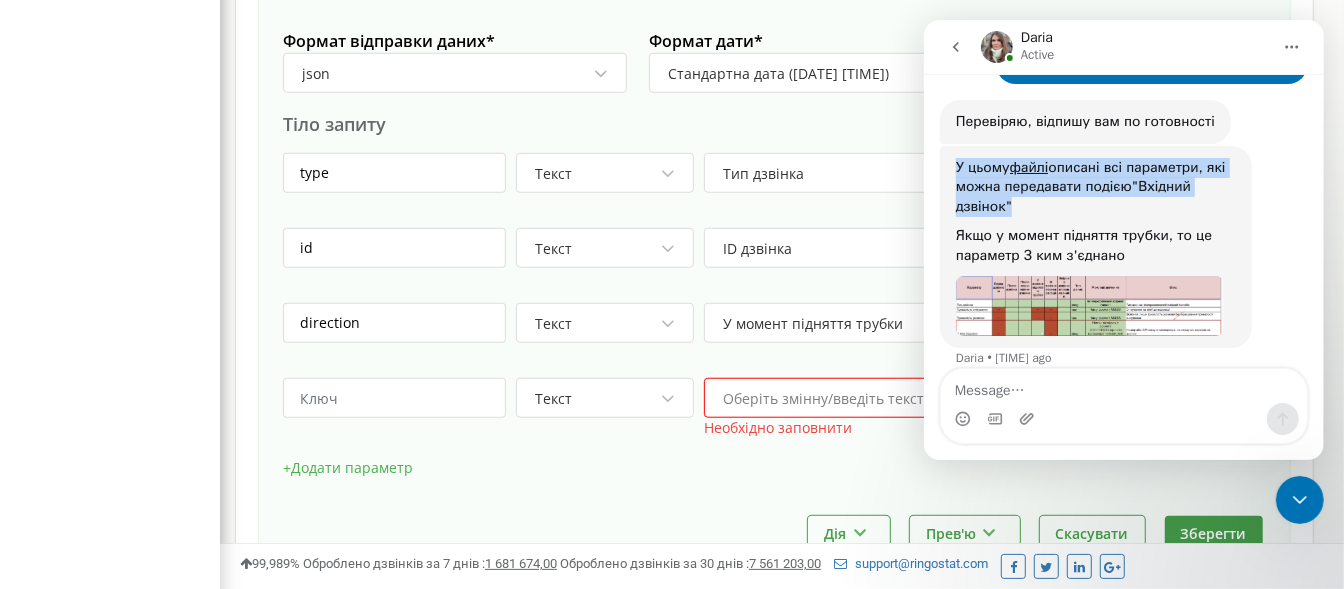 click on "У цьому  файлі  описані всі параметри, які можна передавати подією  "Вхідний дзвінок"" at bounding box center (1095, 187) 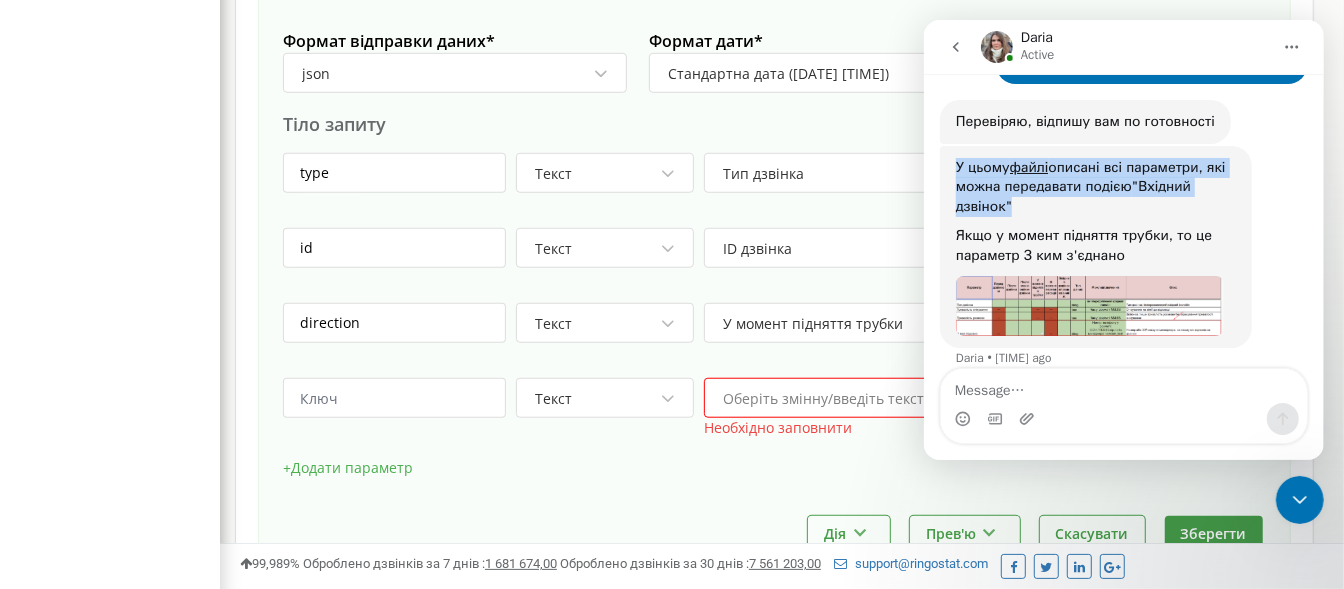 click on "У цьому  файлі  описані всі параметри, які можна передавати подією  "Вхідний дзвінок"" at bounding box center (1095, 187) 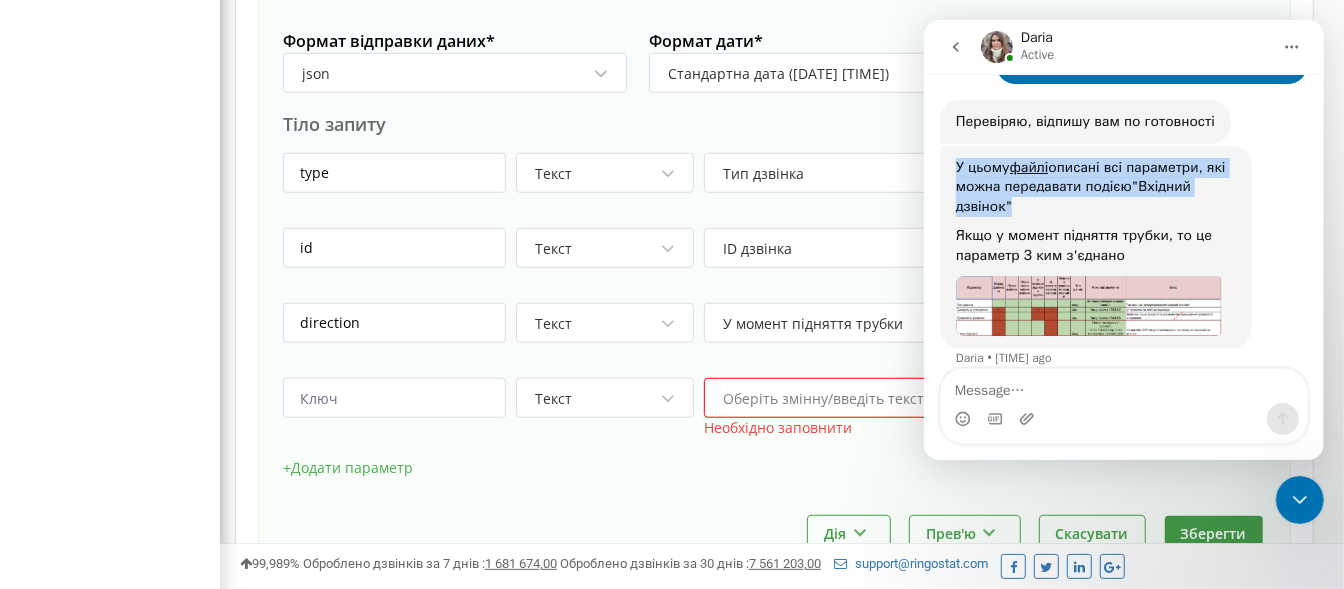 click on "У цьому  файлі  описані всі параметри, які можна передавати подією  "Вхідний дзвінок"" at bounding box center (1095, 187) 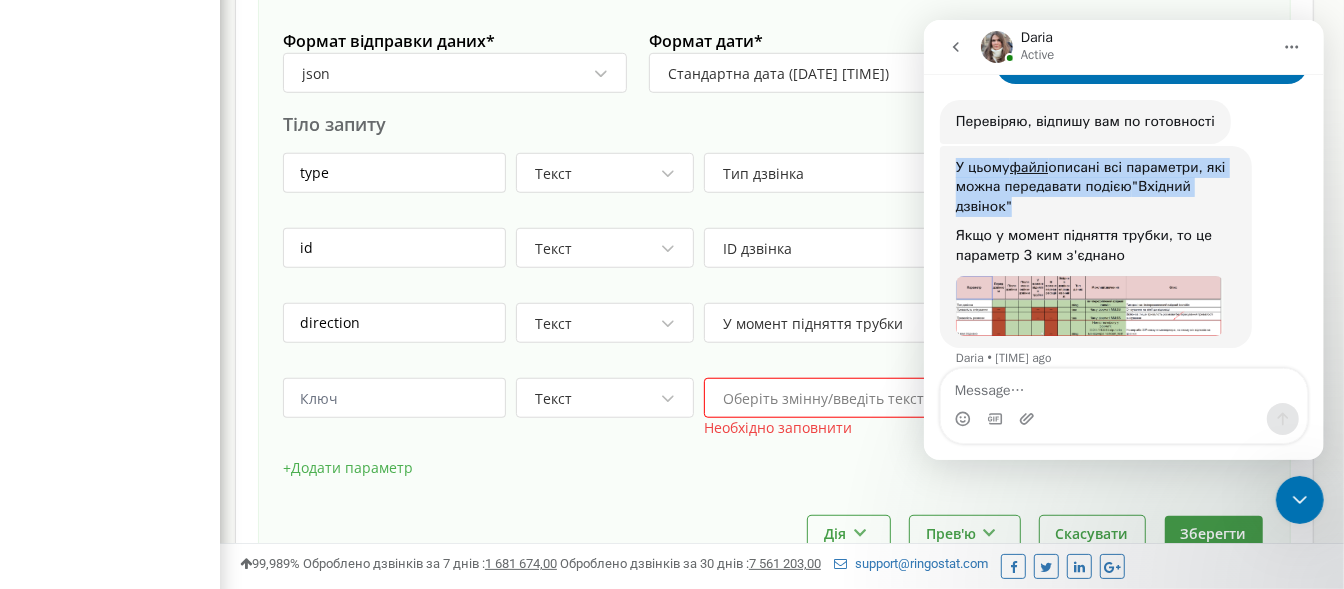 drag, startPoint x: 952, startPoint y: 147, endPoint x: 1028, endPoint y: 187, distance: 85.883644 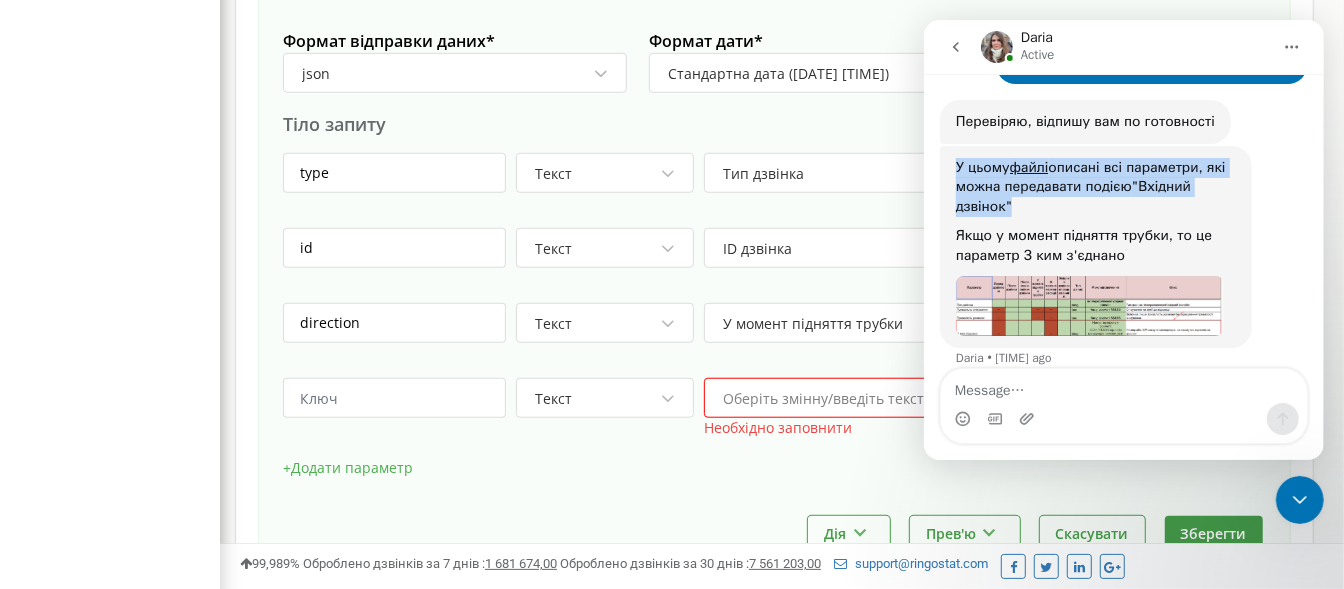 click on "У цьому  файлі  описані всі параметри, які можна передавати подією  "Вхідний дзвінок"" at bounding box center [1095, 187] 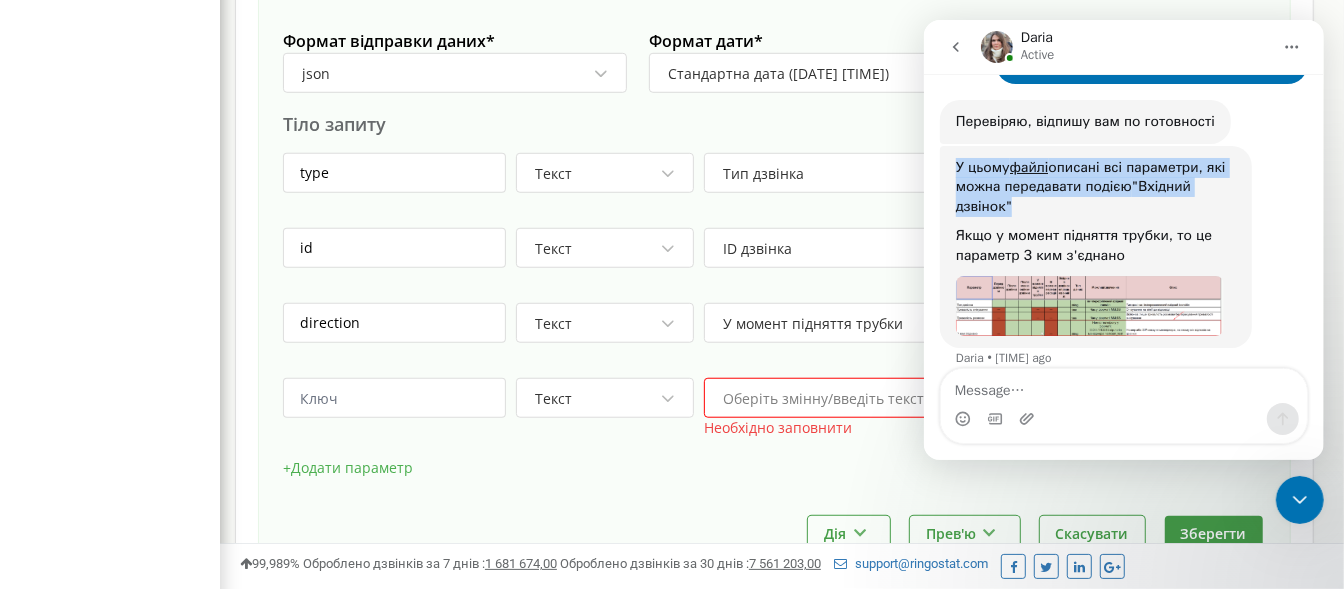 click on "У цьому  файлі  описані всі параметри, які можна передавати подією  "Вхідний дзвінок"" at bounding box center (1095, 187) 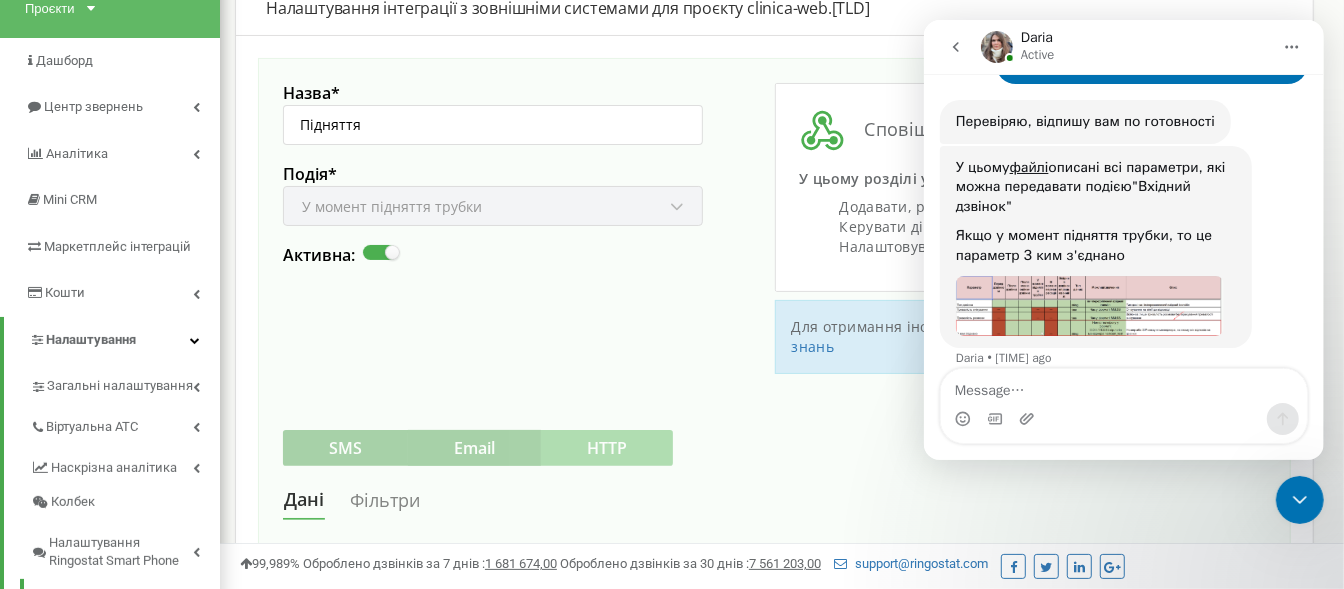 scroll, scrollTop: 135, scrollLeft: 0, axis: vertical 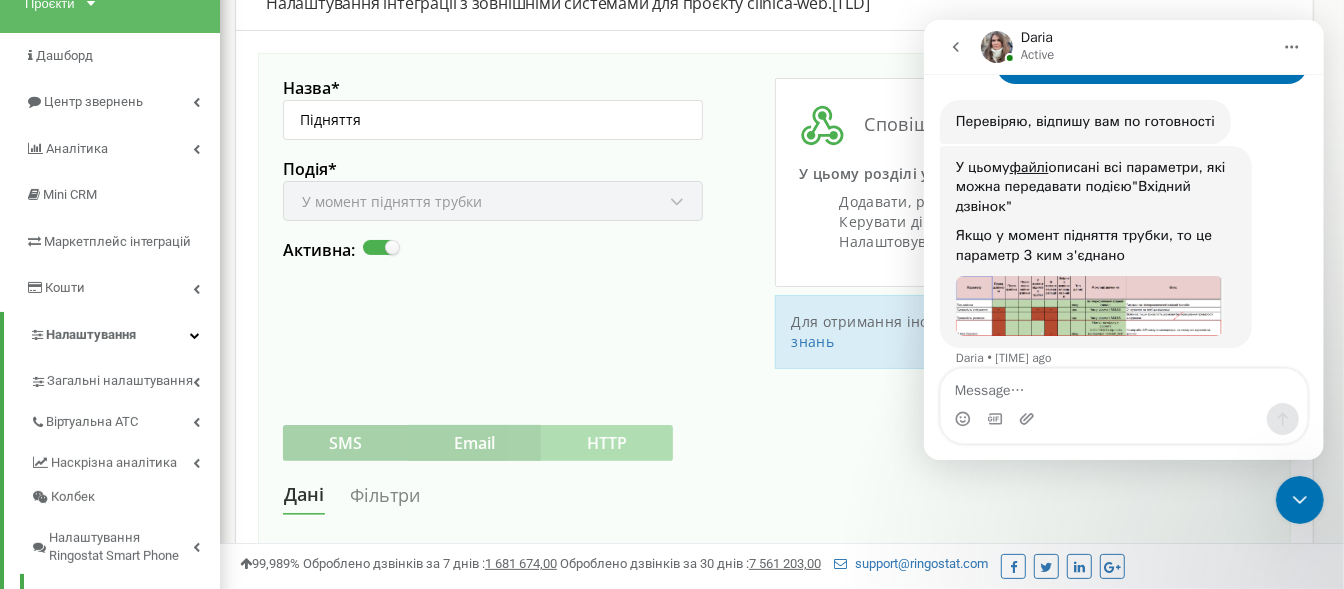 click on "У цьому  файлі  описані всі параметри, які можна передавати подією  "Вхідний дзвінок"   Якщо у момент підняття трубки, то це параметр З ким з'єднано   Daria    •   [TIME] ago" at bounding box center [1123, 269] 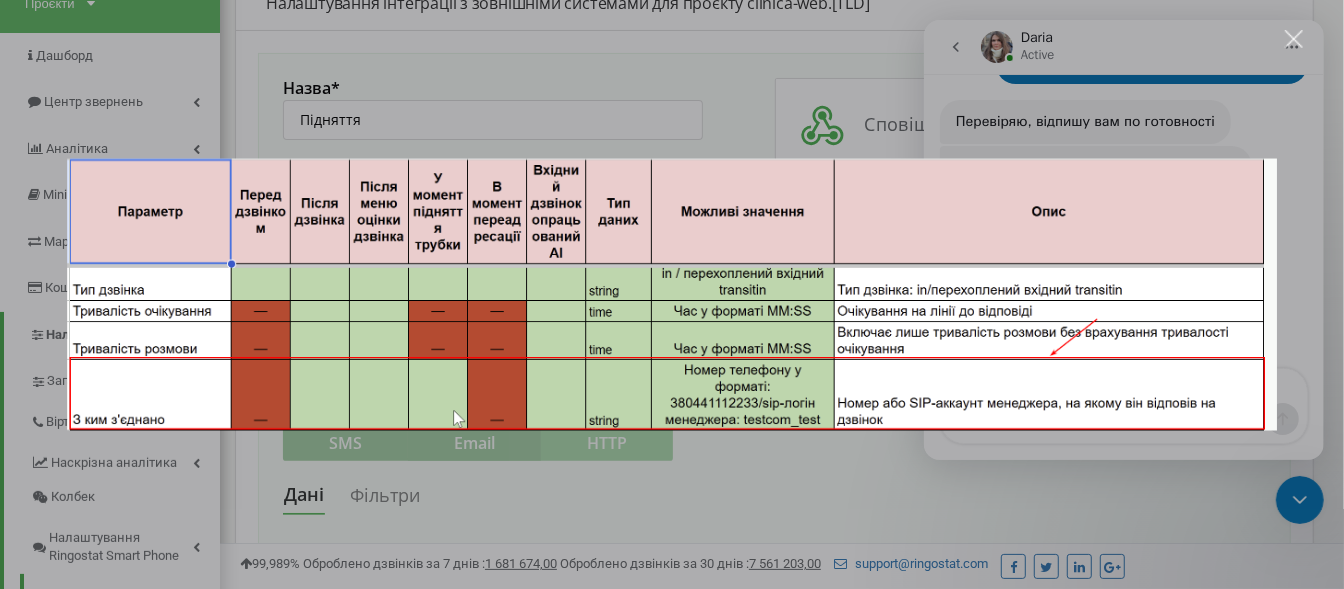 scroll, scrollTop: 0, scrollLeft: 0, axis: both 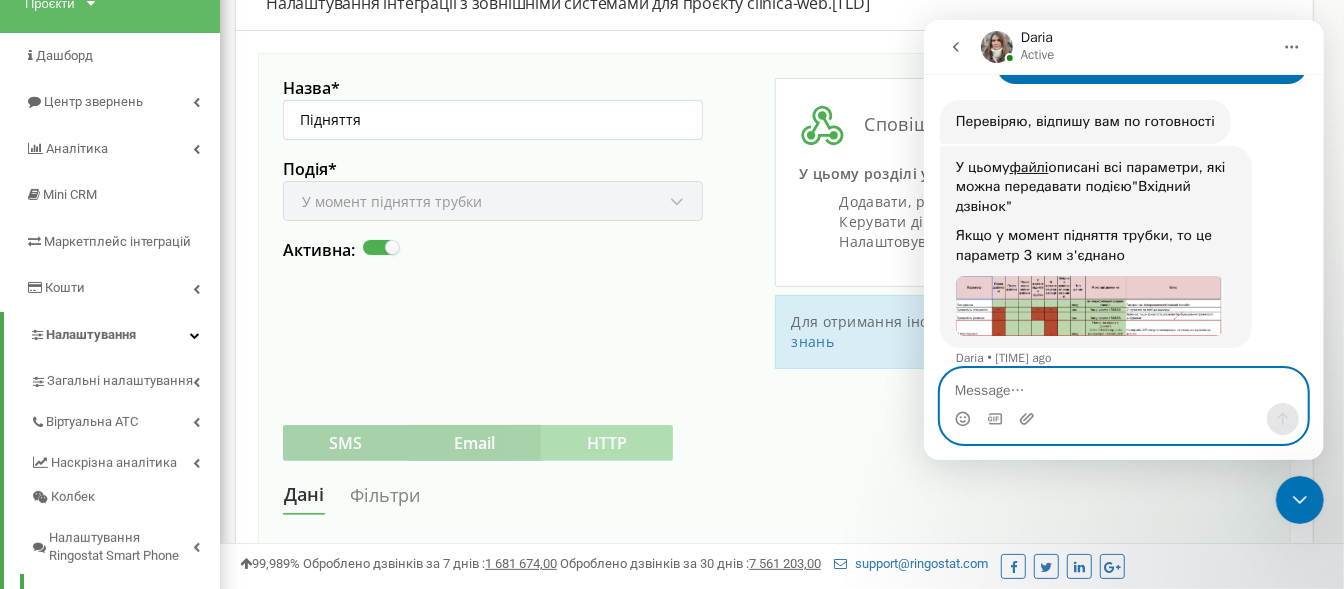 click at bounding box center [1123, 386] 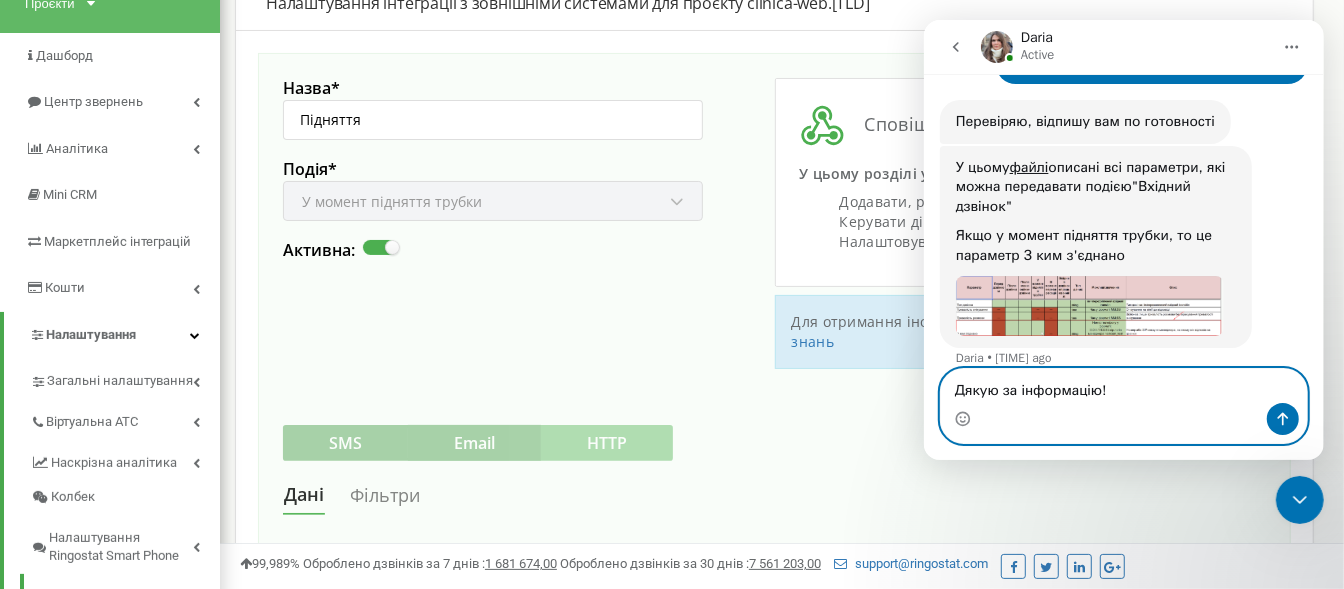 scroll, scrollTop: 1673, scrollLeft: 0, axis: vertical 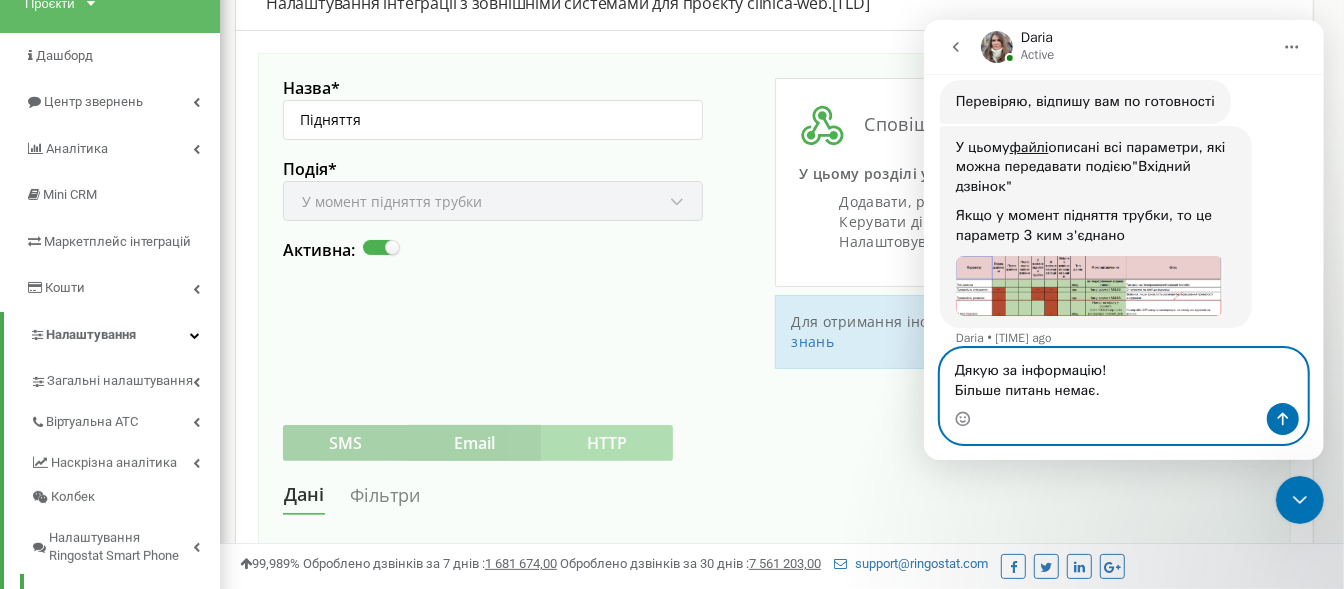 drag, startPoint x: 1111, startPoint y: 374, endPoint x: 945, endPoint y: 359, distance: 166.67633 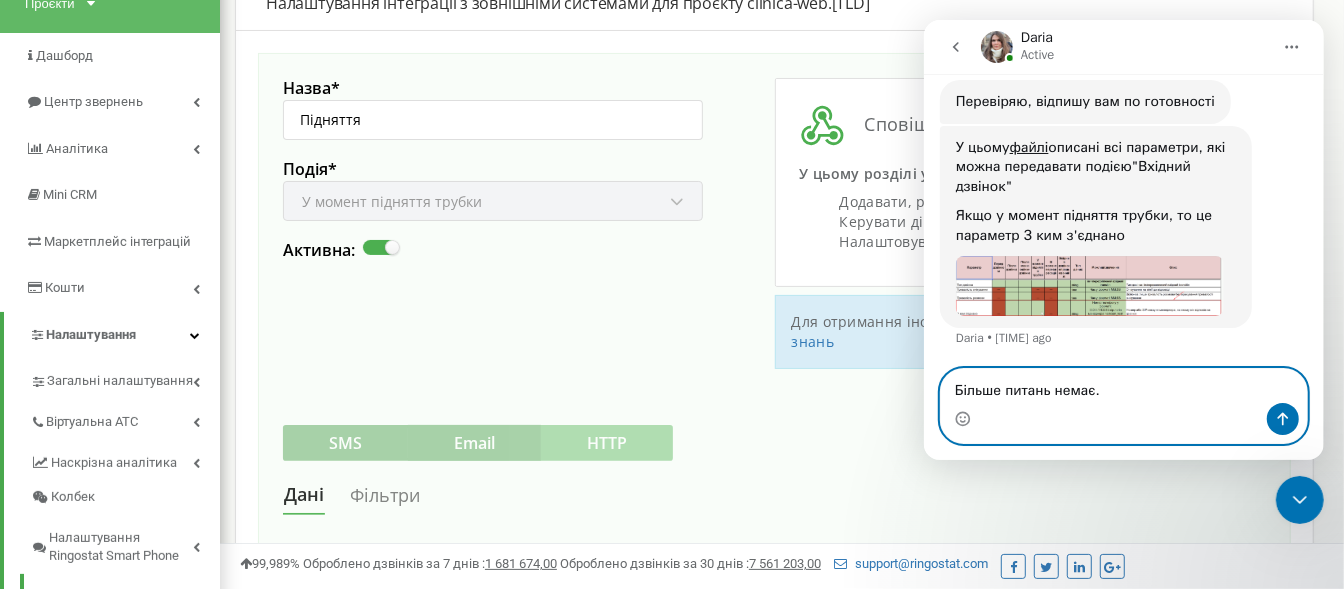 scroll, scrollTop: 1653, scrollLeft: 0, axis: vertical 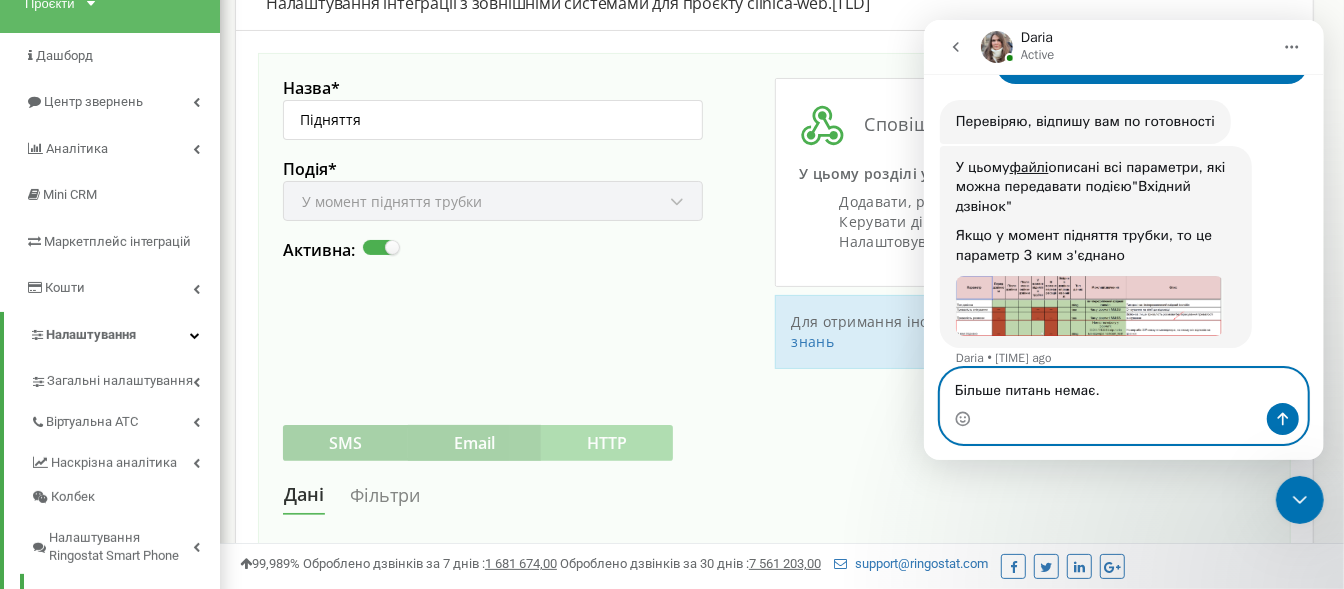 click on "Більше питань немає." at bounding box center (1123, 386) 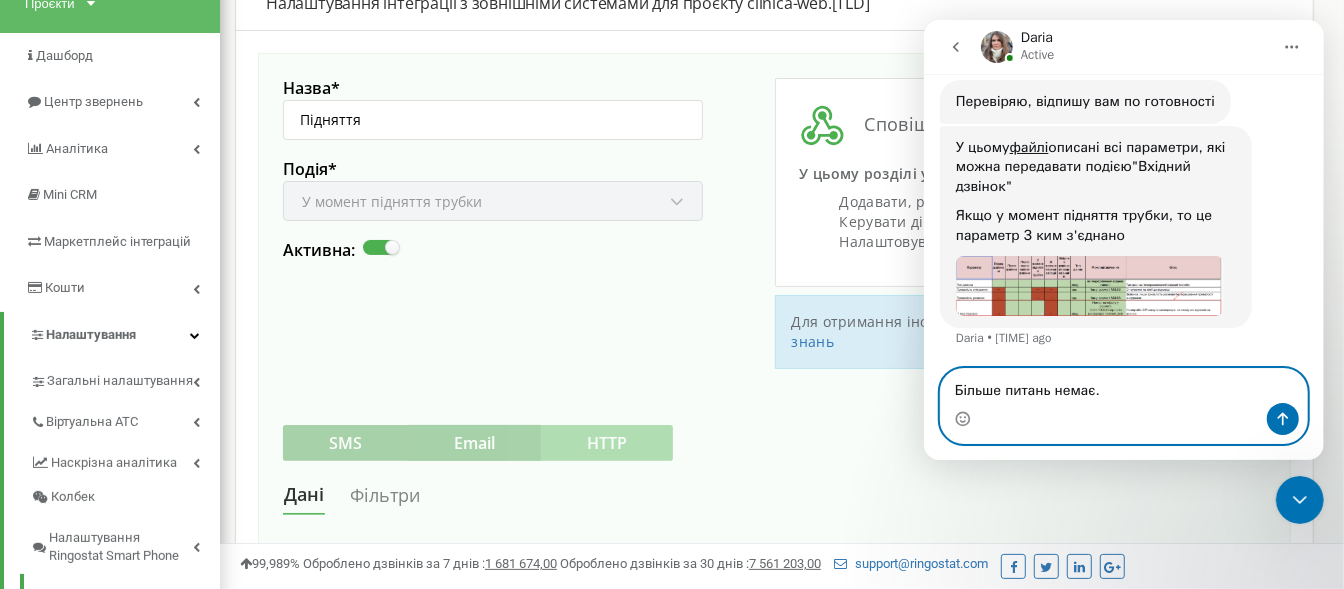 paste on "Дякую за інформацію!" 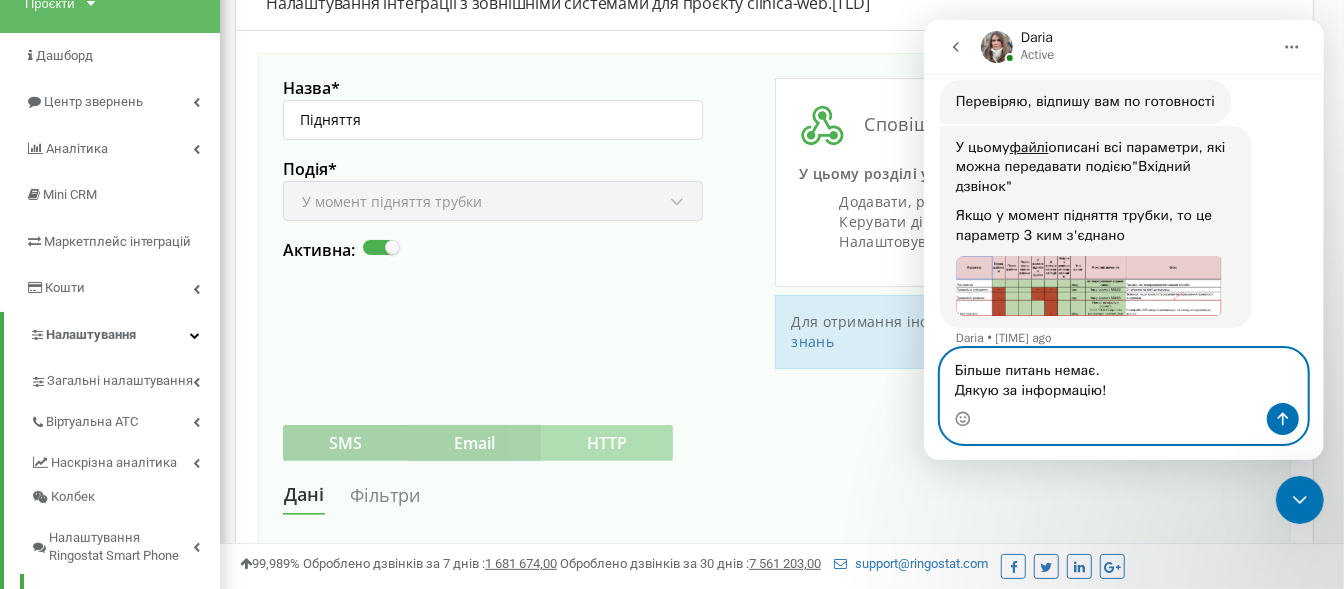 type 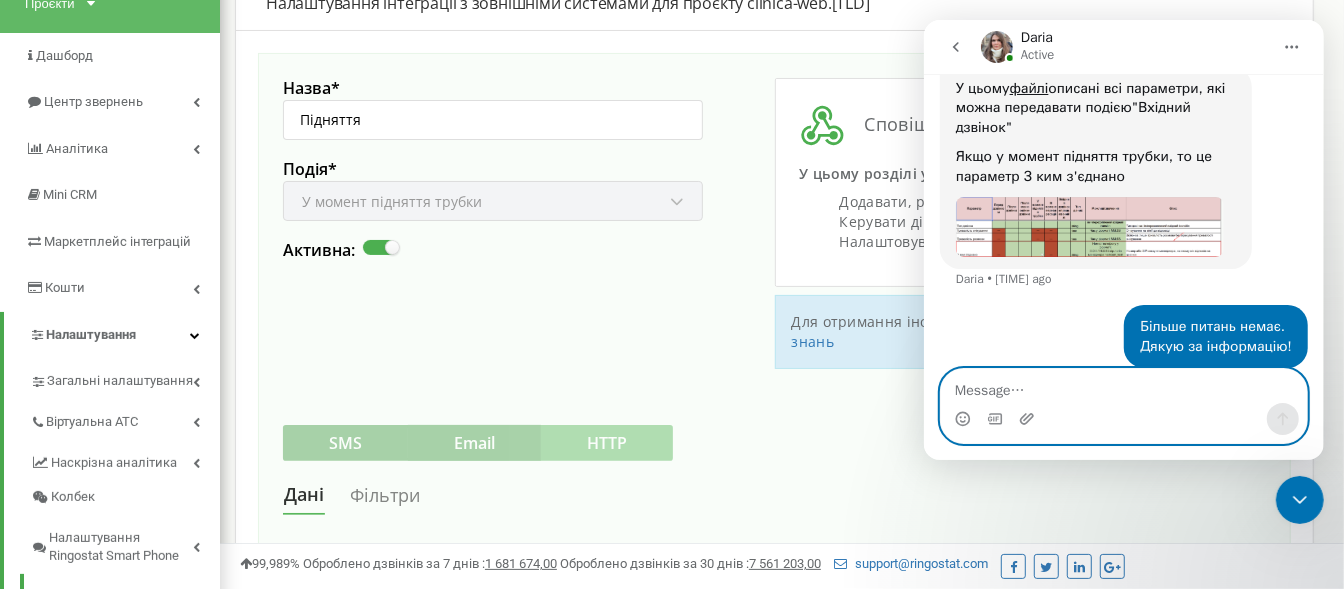 scroll, scrollTop: 1732, scrollLeft: 0, axis: vertical 